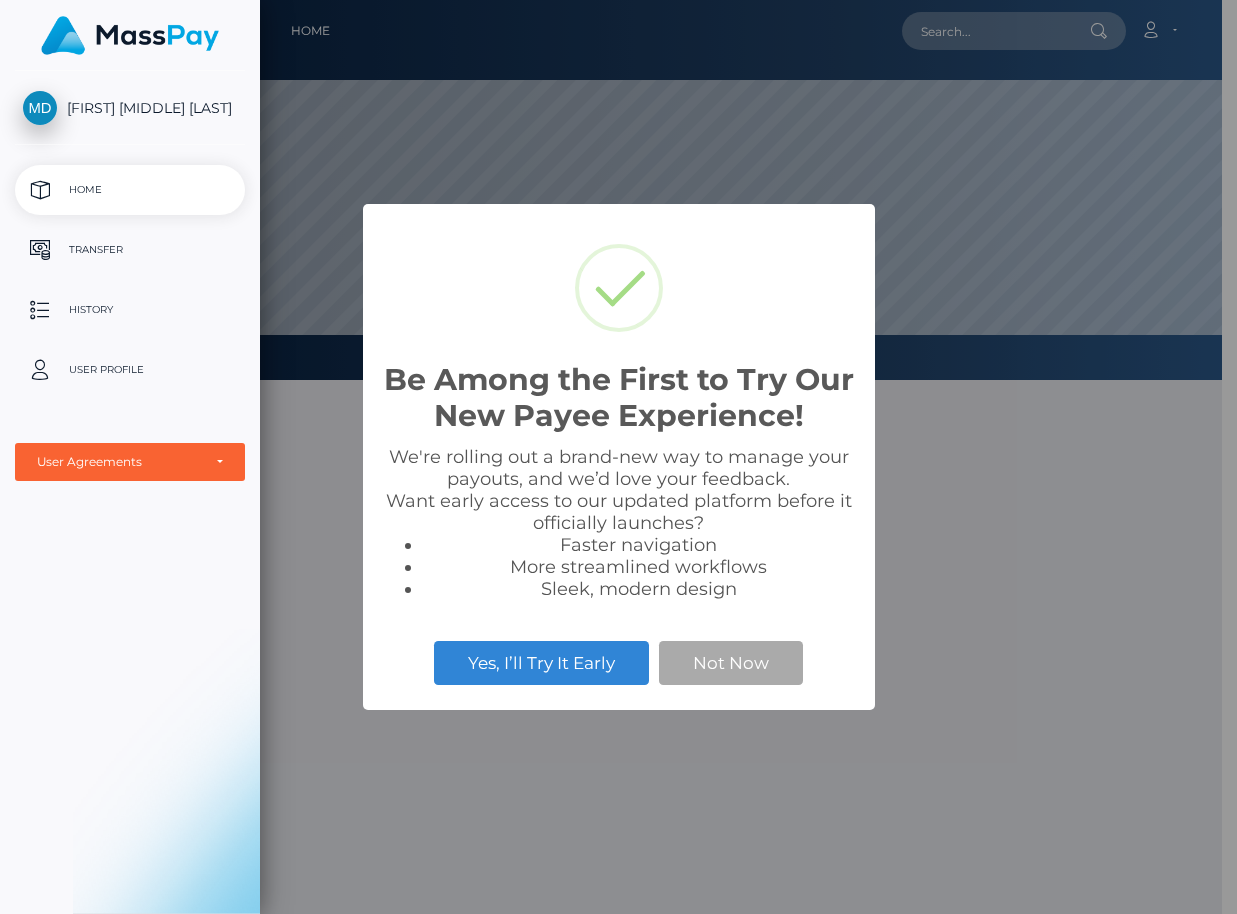 scroll, scrollTop: 0, scrollLeft: 0, axis: both 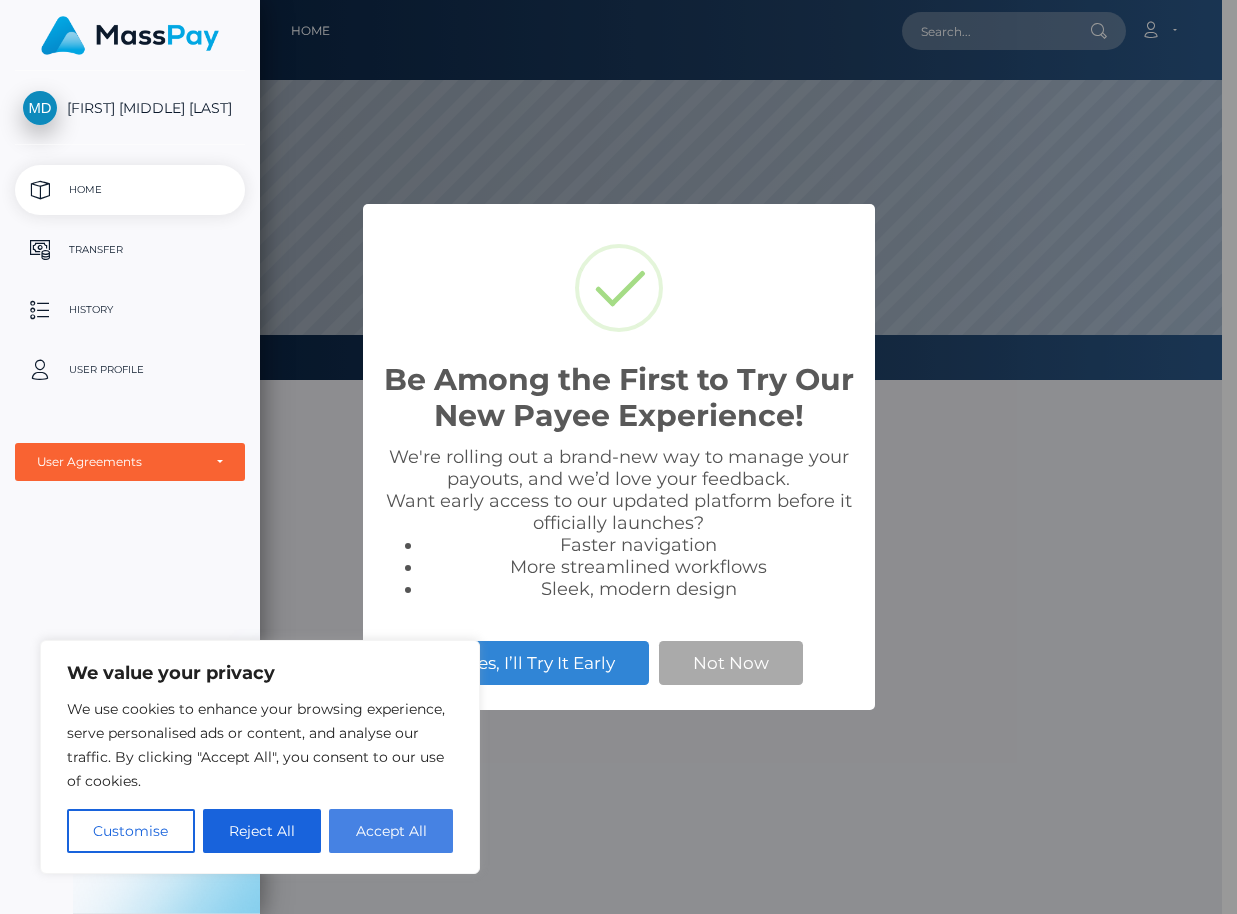 click on "Accept All" at bounding box center [391, 831] 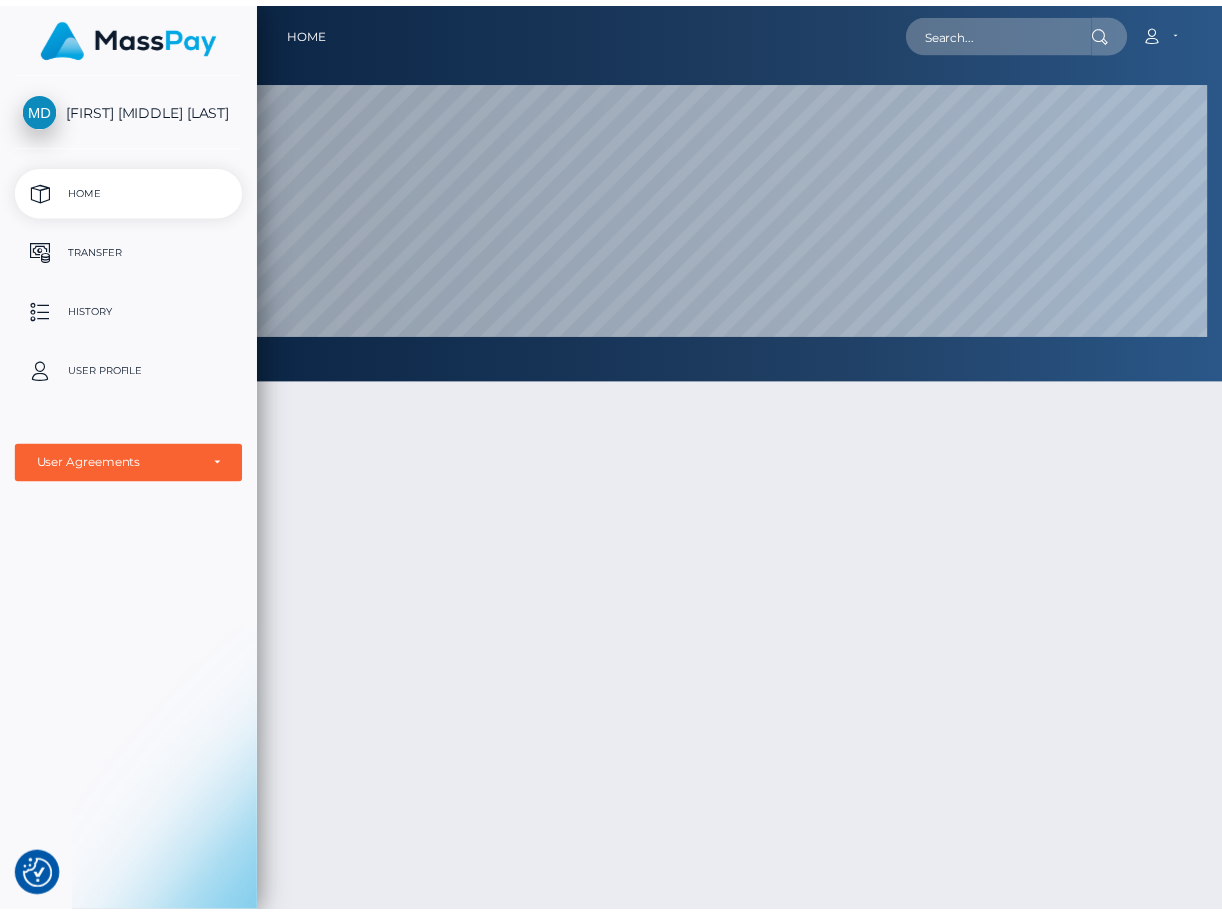 scroll, scrollTop: 999620, scrollLeft: 999038, axis: both 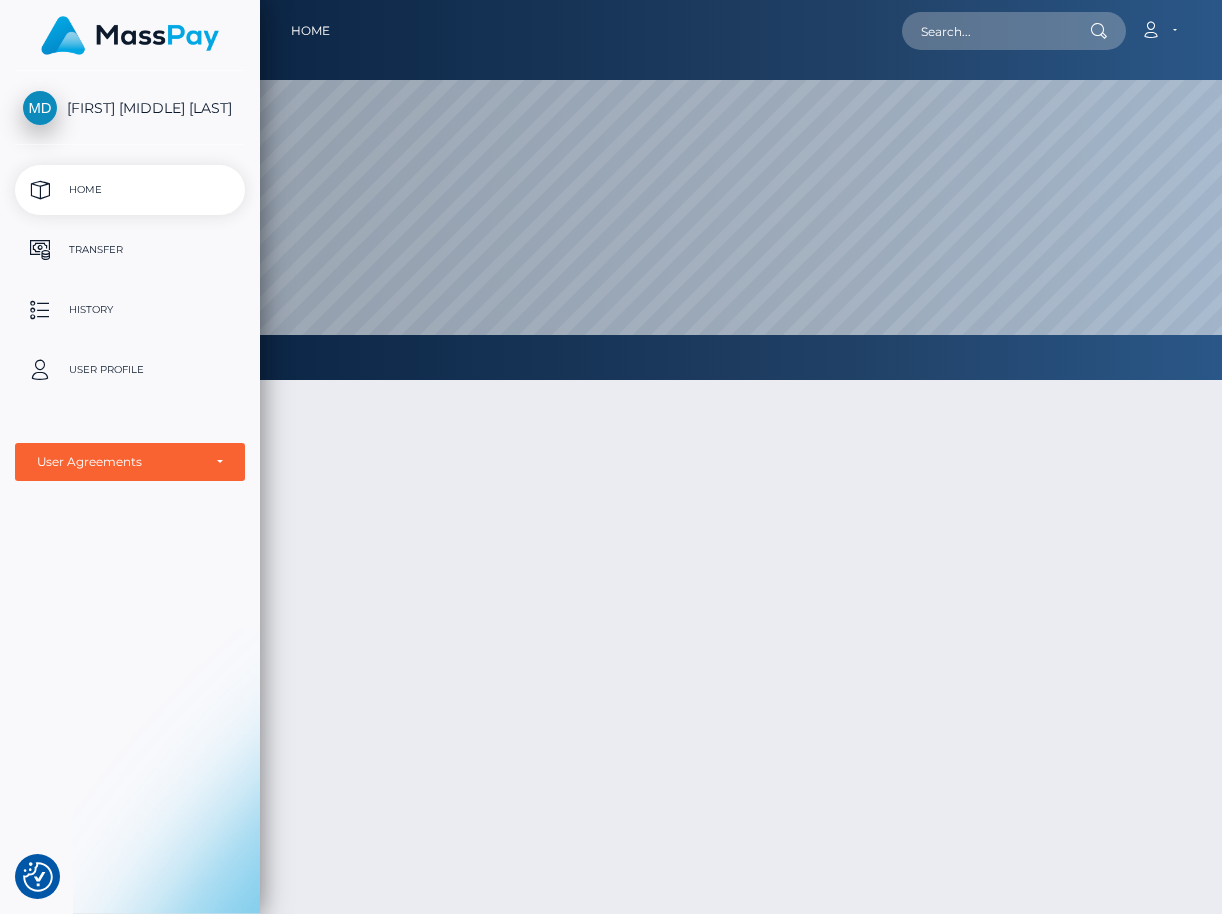 click on "Home" at bounding box center [130, 190] 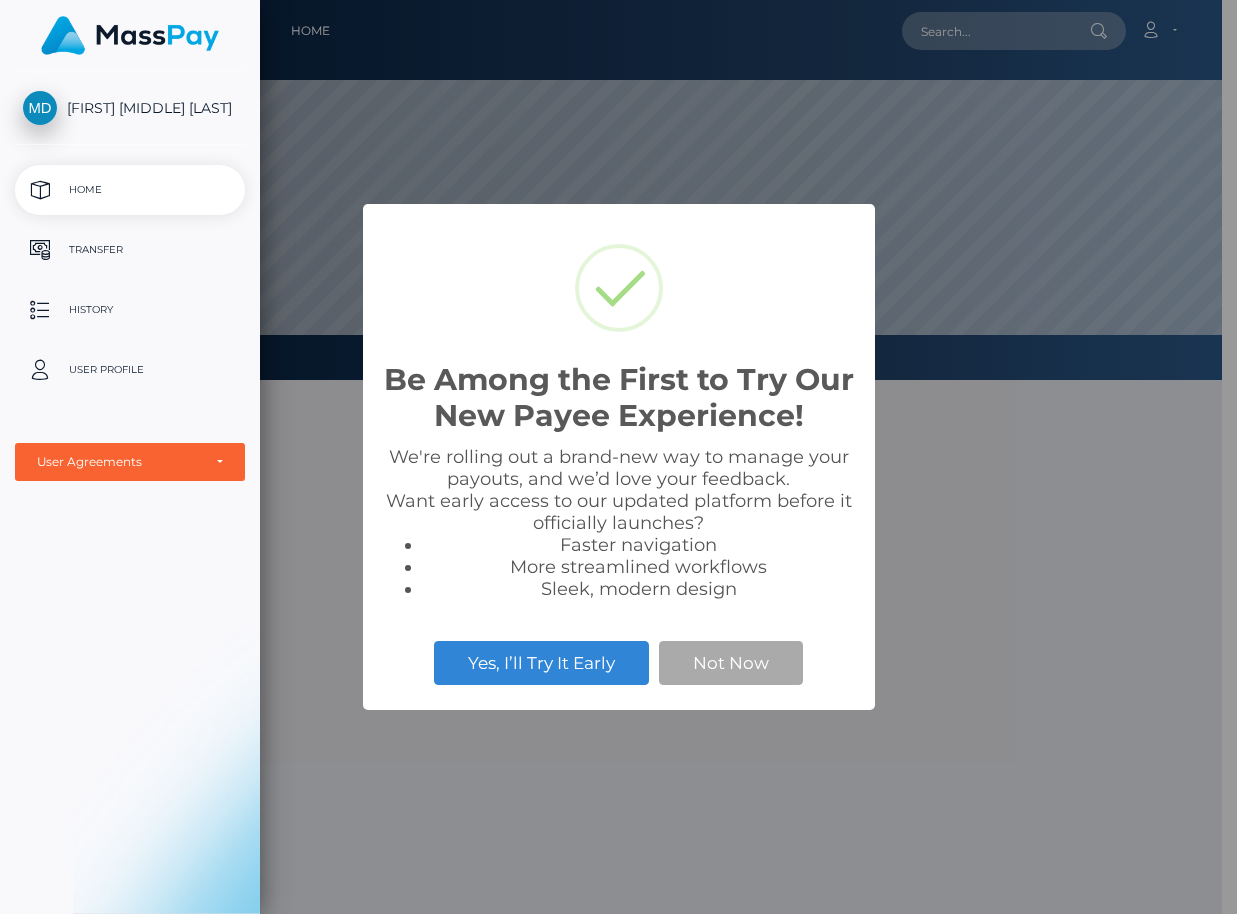scroll, scrollTop: 0, scrollLeft: 0, axis: both 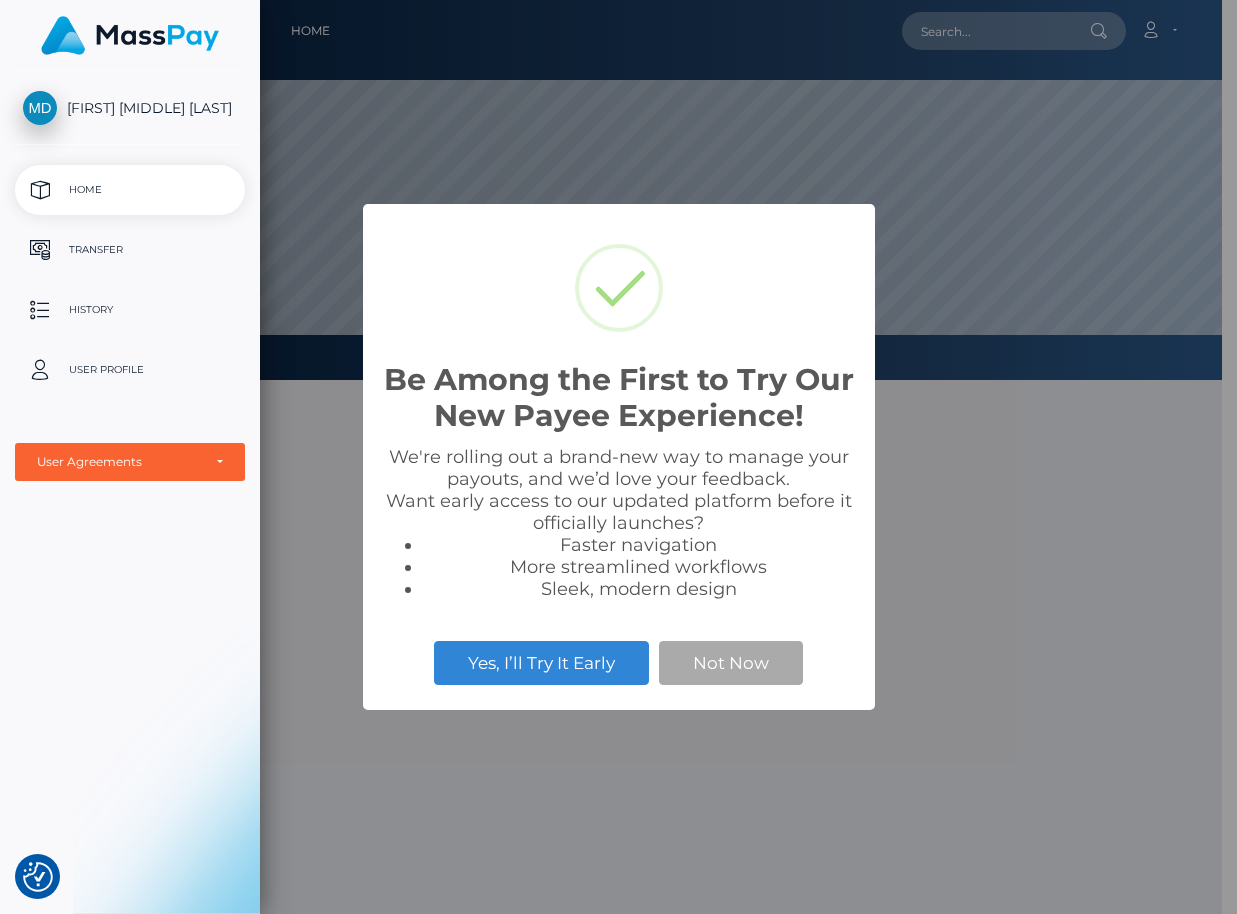 click on "Not Now" at bounding box center (731, 663) 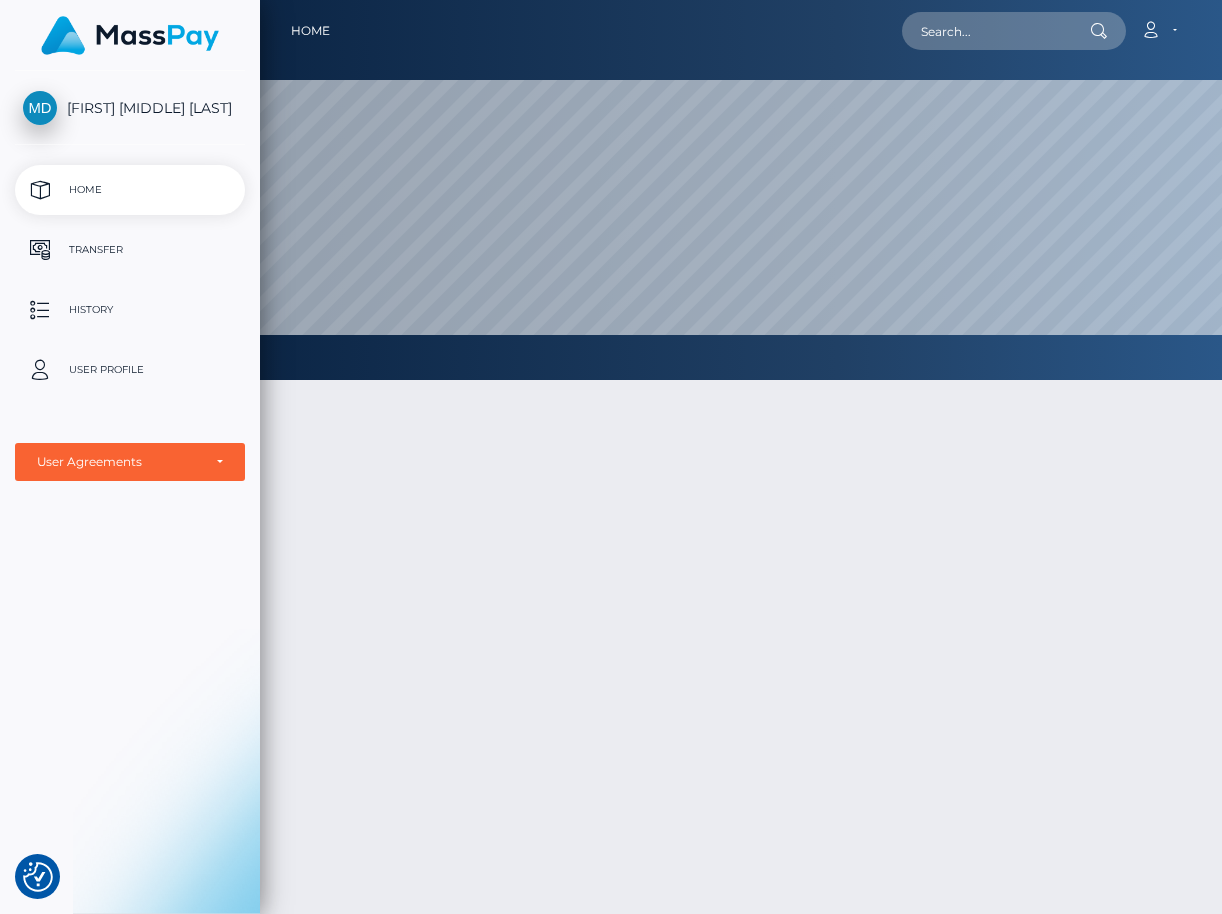 scroll, scrollTop: 999620, scrollLeft: 999038, axis: both 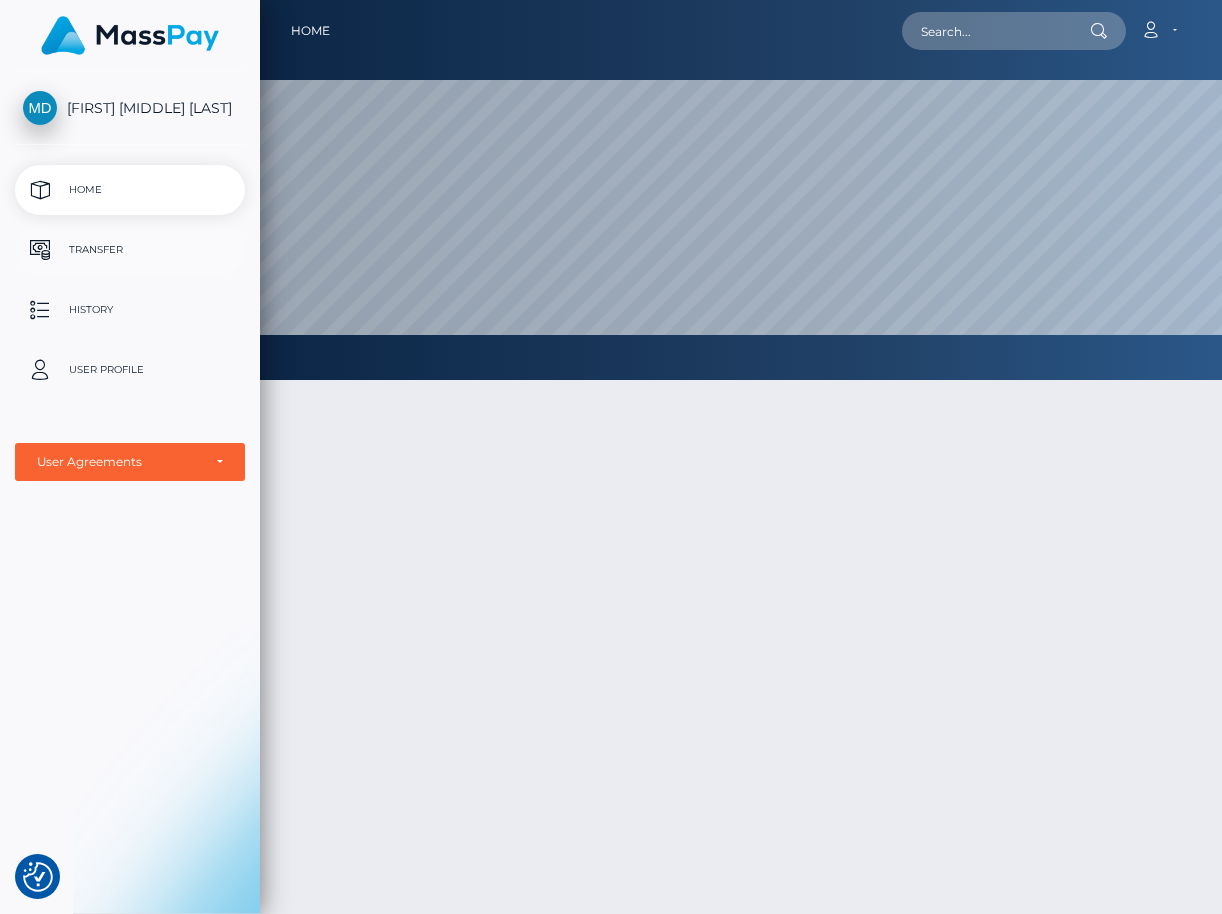 click on "Transfer" at bounding box center [130, 250] 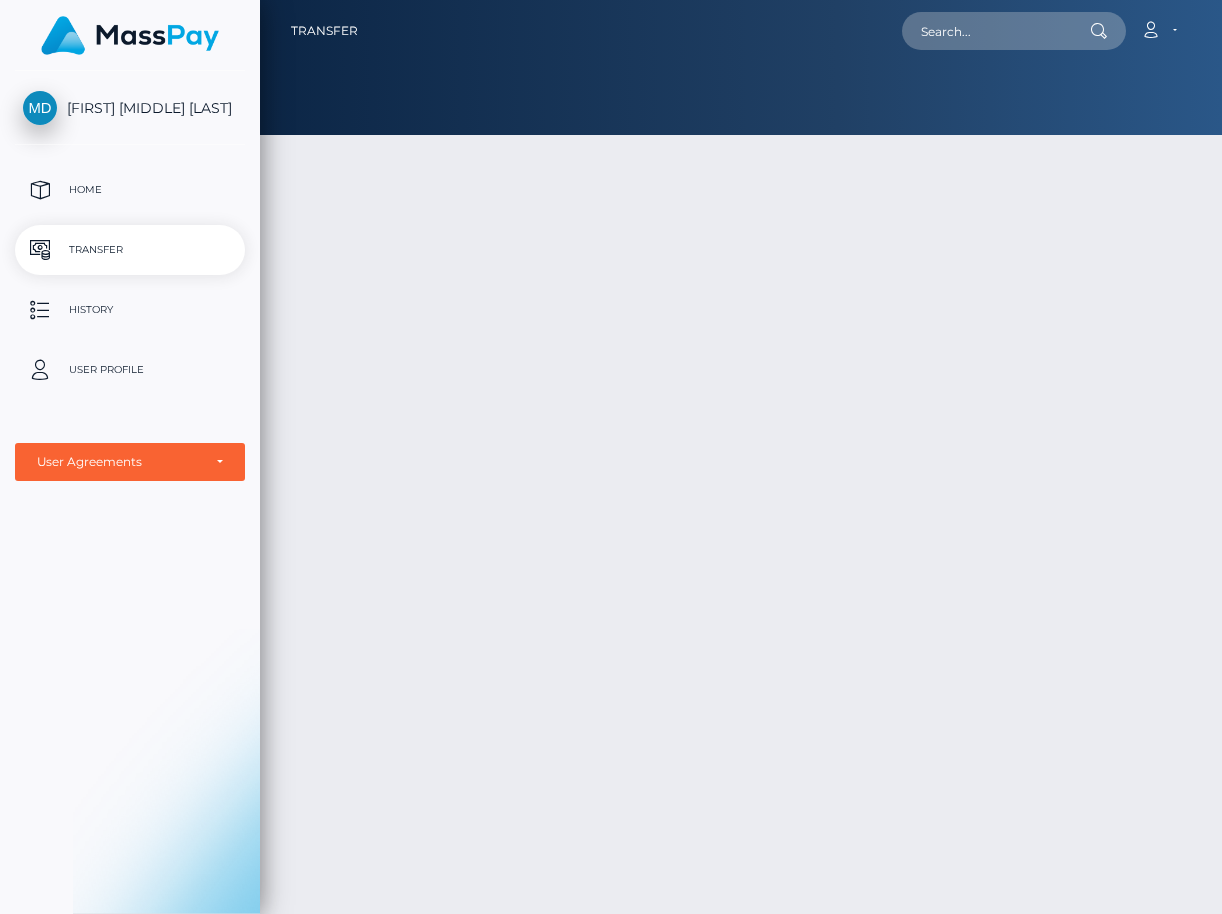 scroll, scrollTop: 0, scrollLeft: 0, axis: both 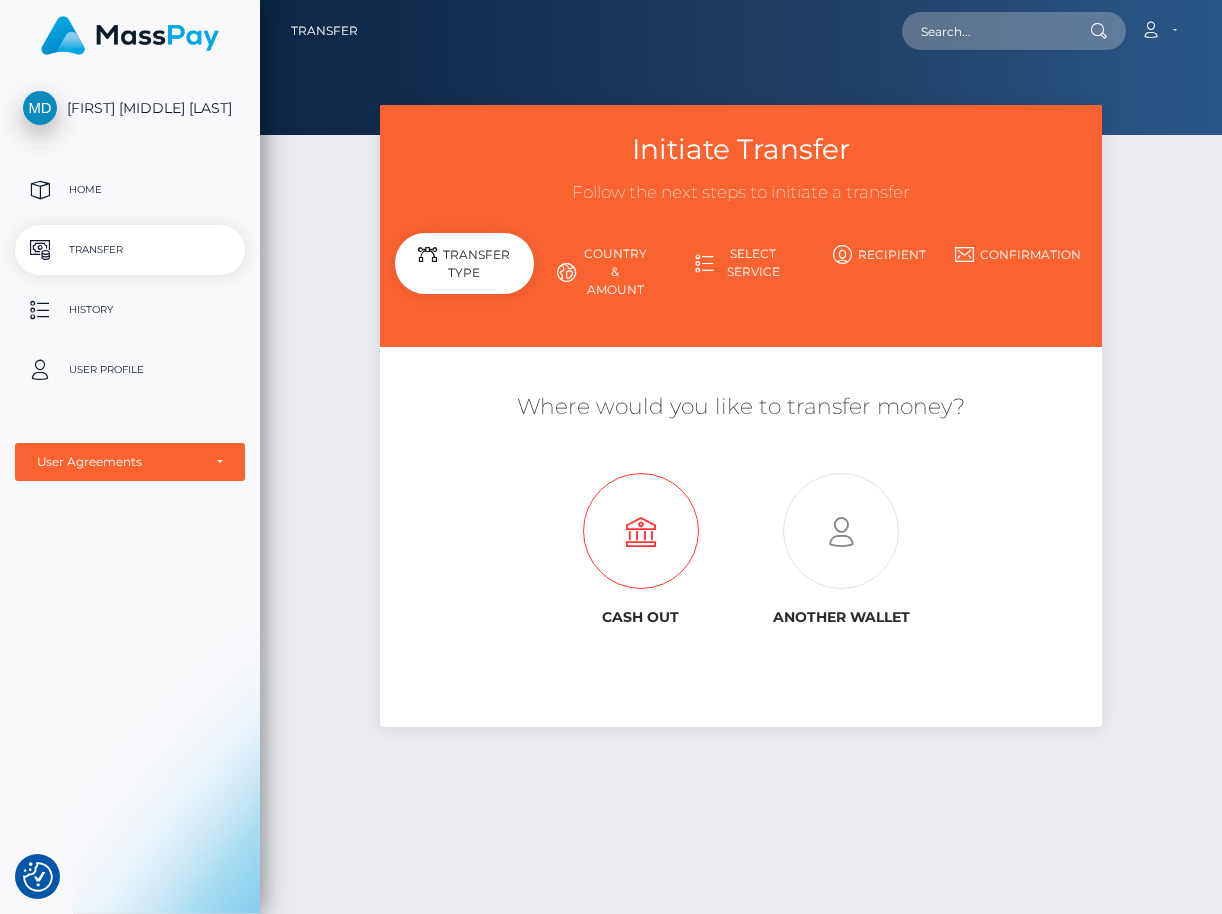 click at bounding box center (641, 532) 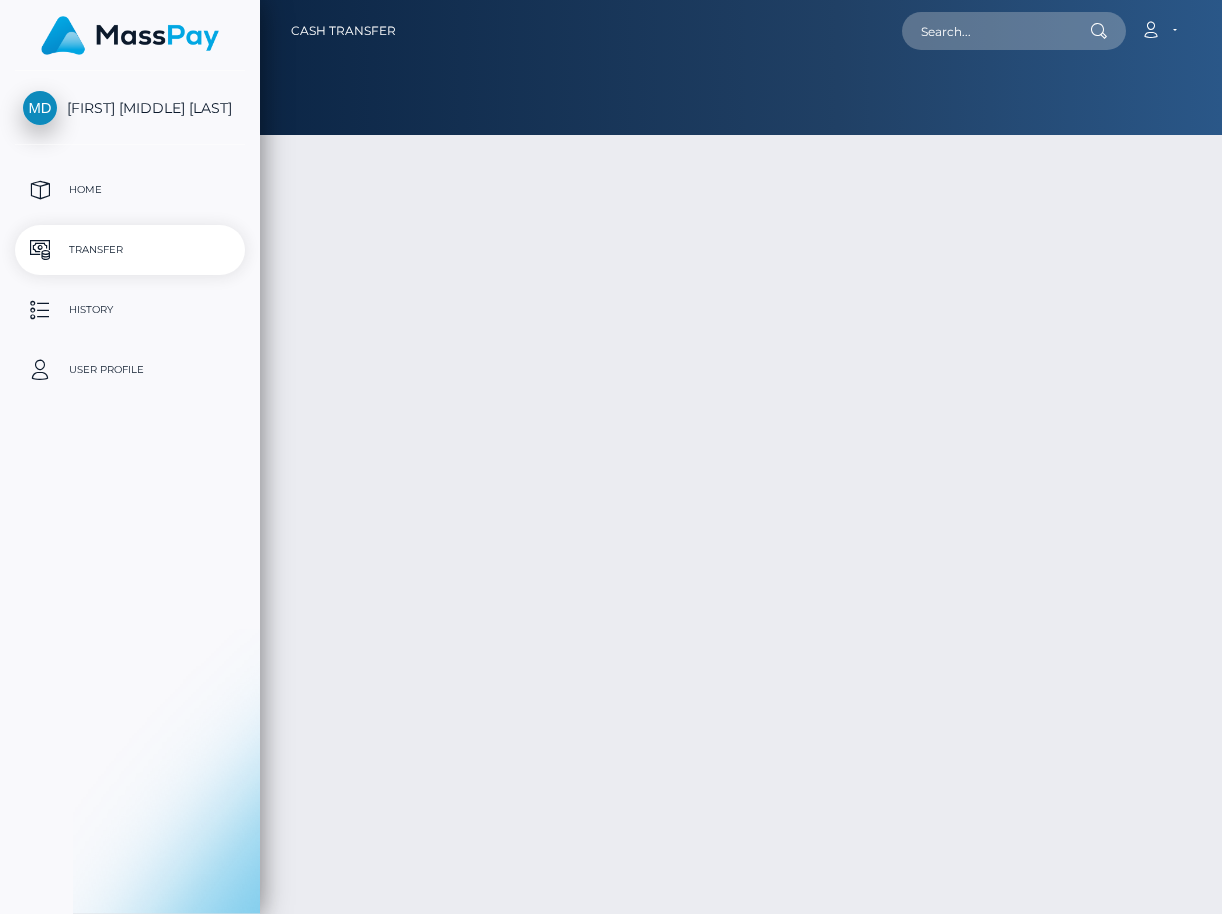 type on "NaN" 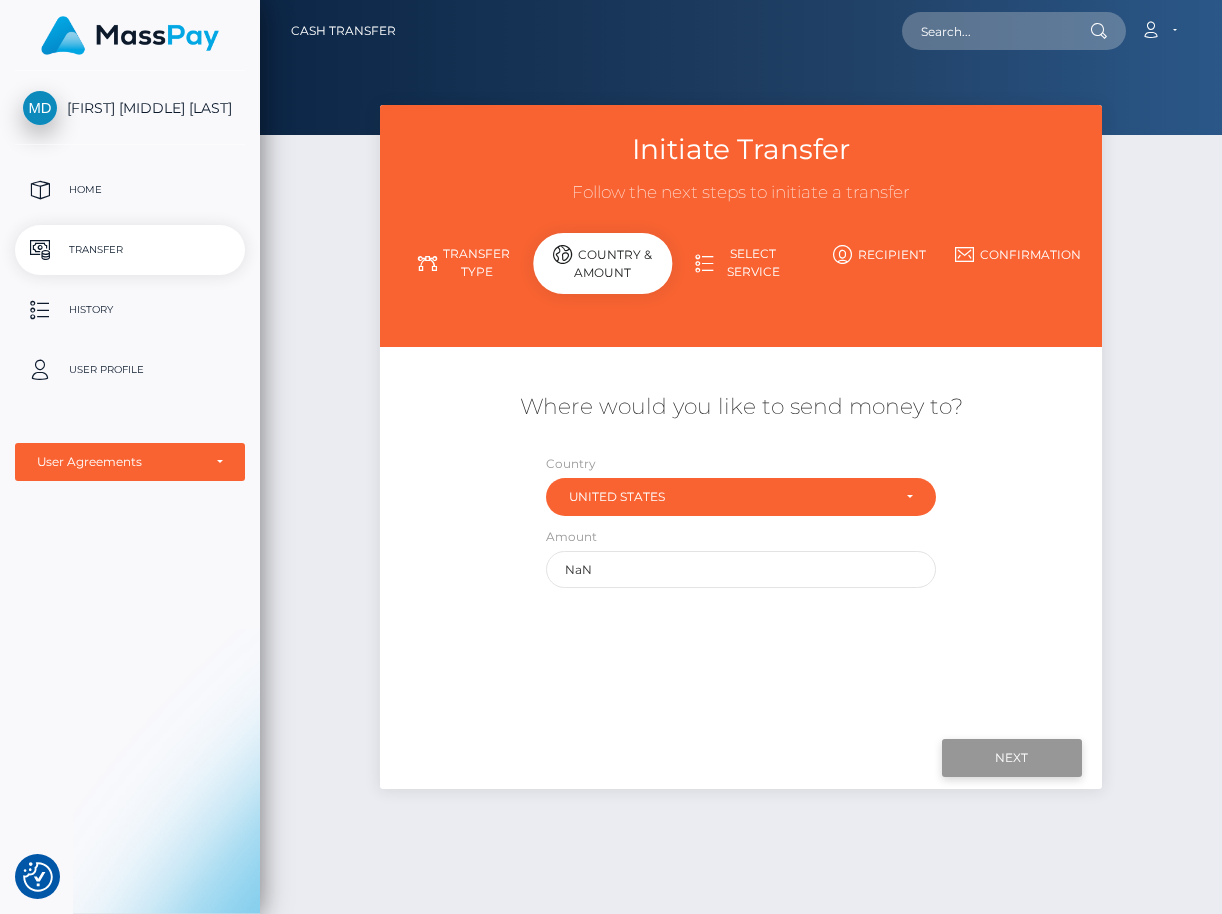 click on "Next" at bounding box center (1012, 758) 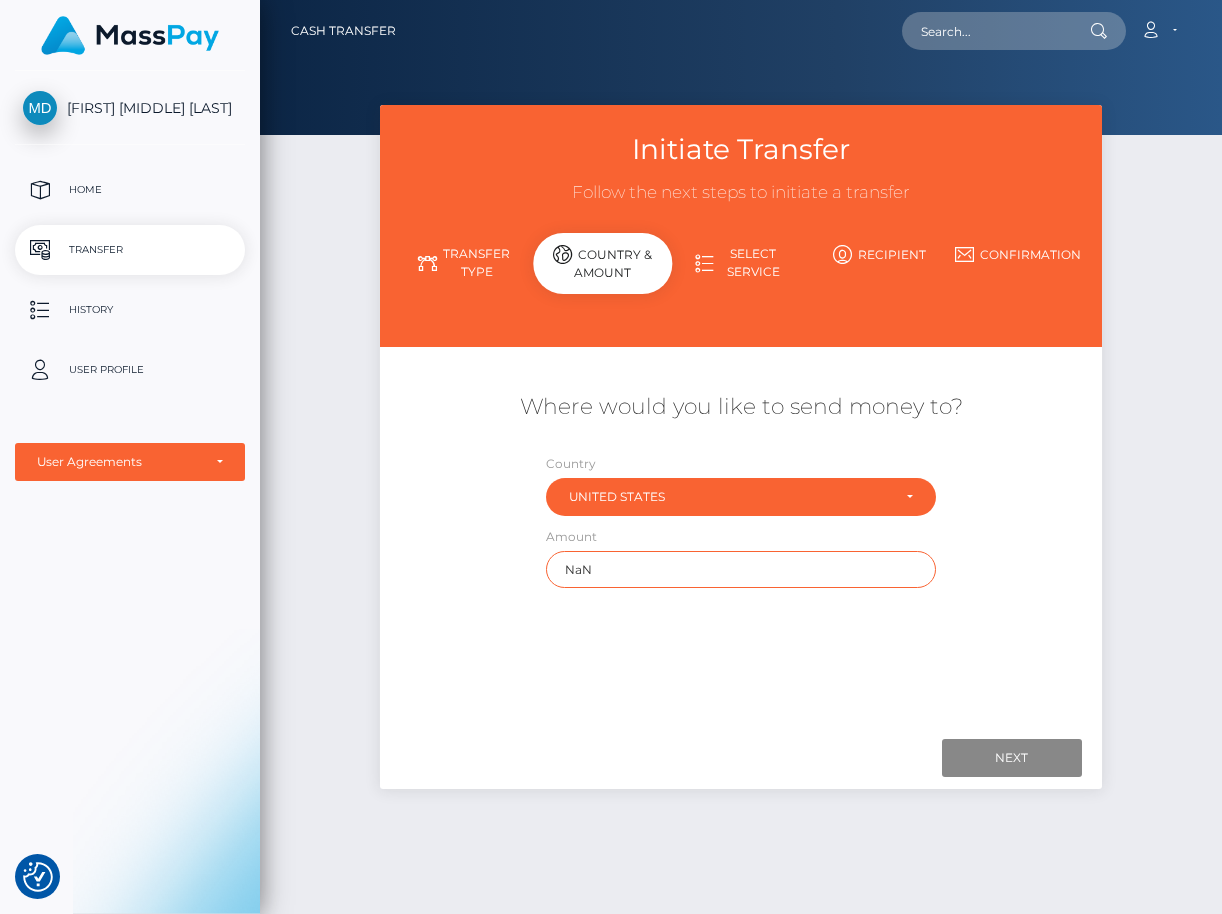 click on "NaN" at bounding box center [741, 569] 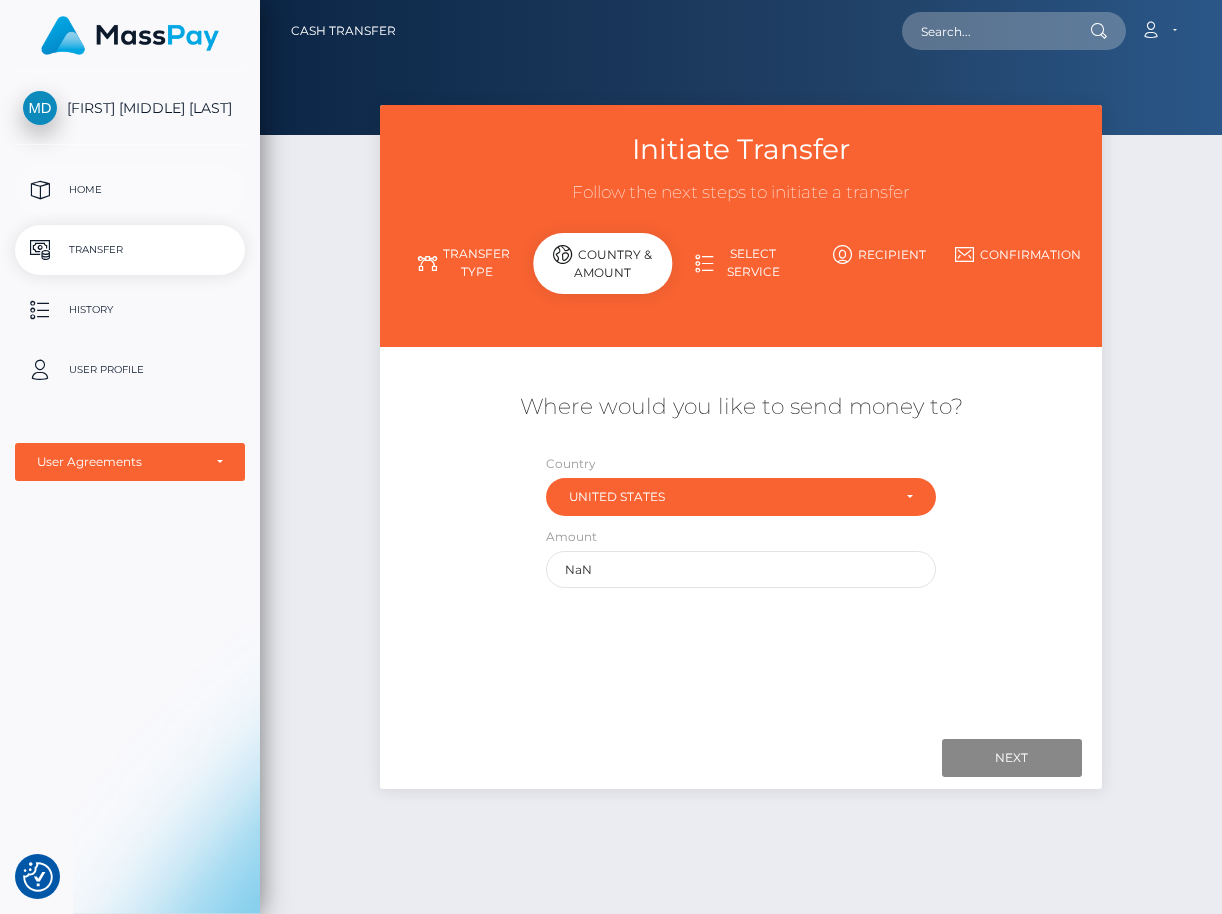 click on "Home" at bounding box center (130, 190) 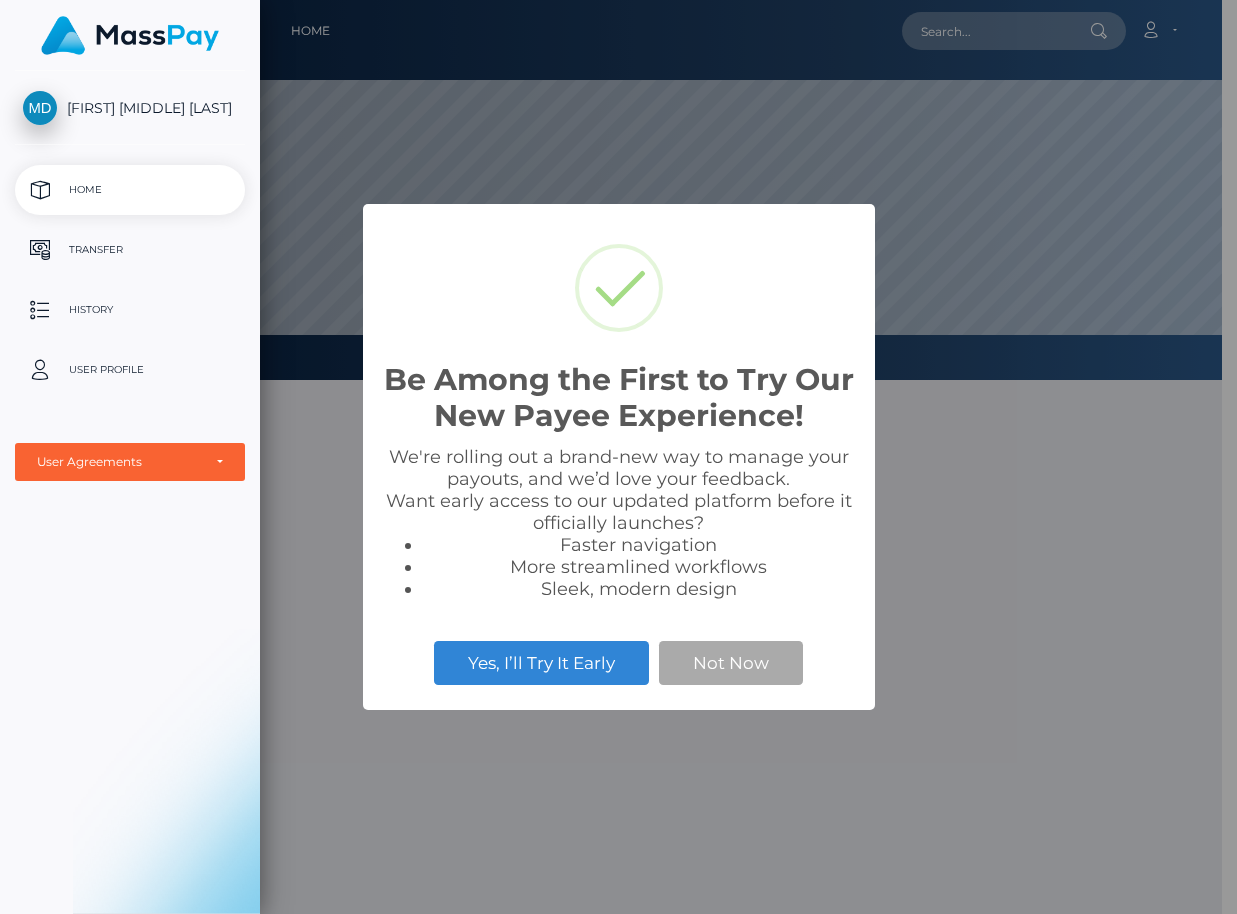 scroll, scrollTop: 0, scrollLeft: 0, axis: both 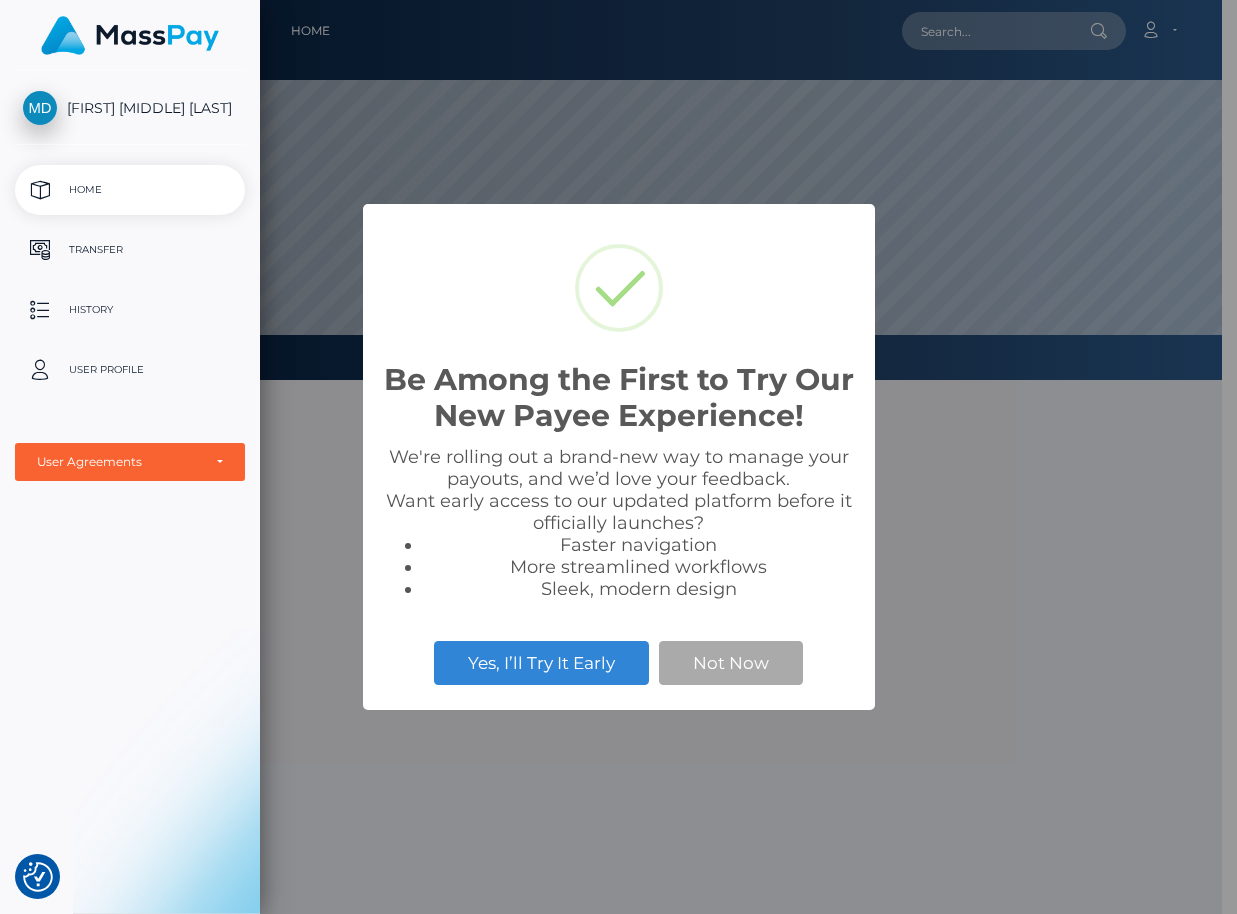 click on "Not Now" at bounding box center (731, 663) 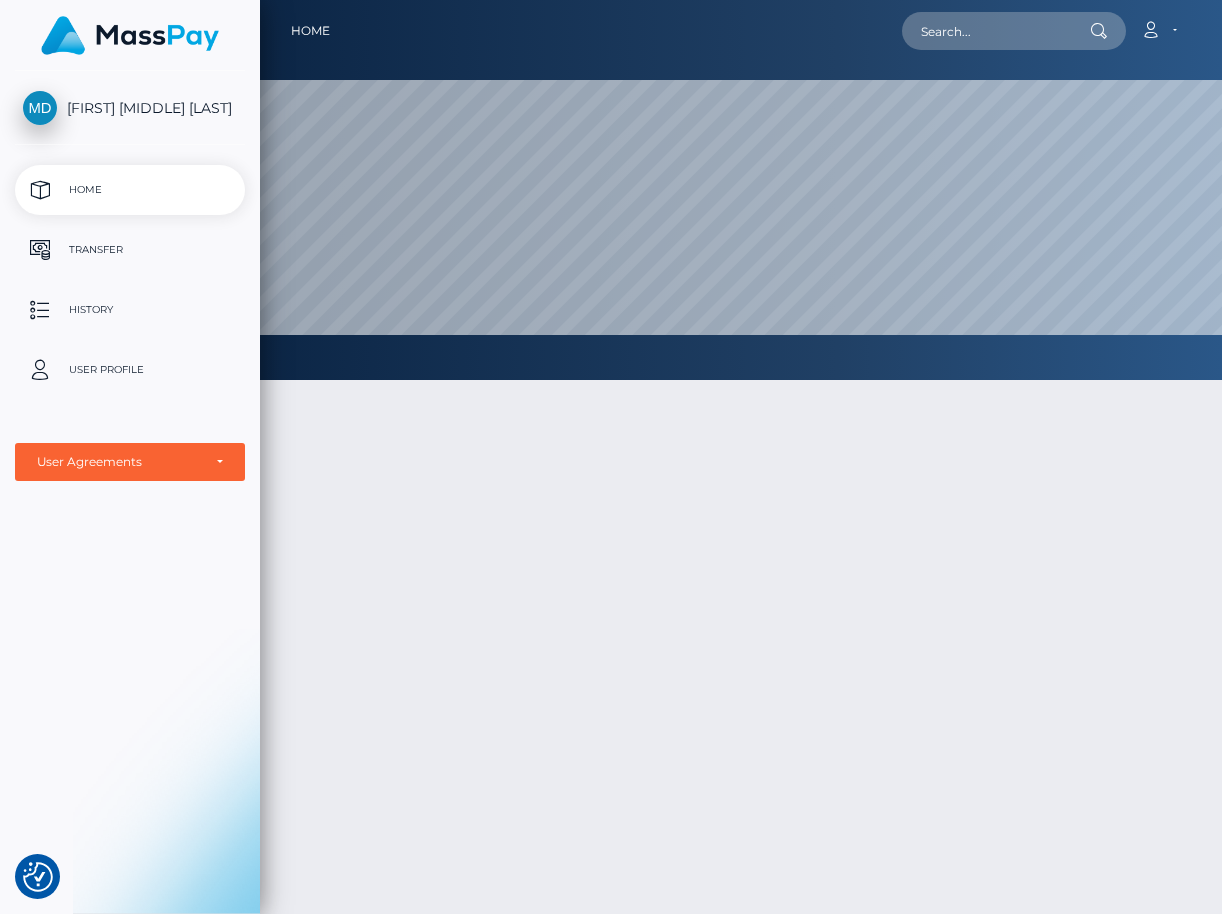 scroll, scrollTop: 999620, scrollLeft: 999038, axis: both 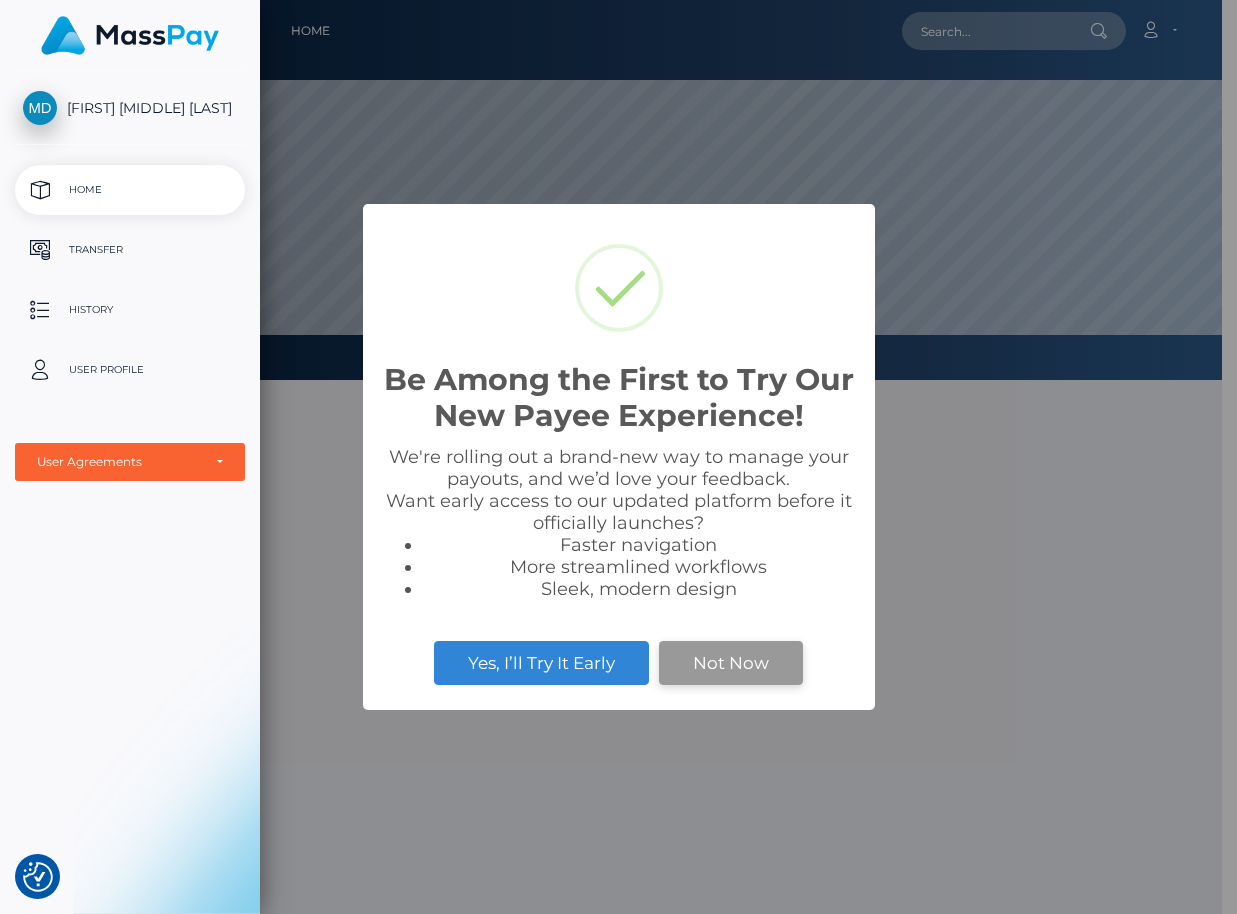 click on "Not Now" at bounding box center [731, 663] 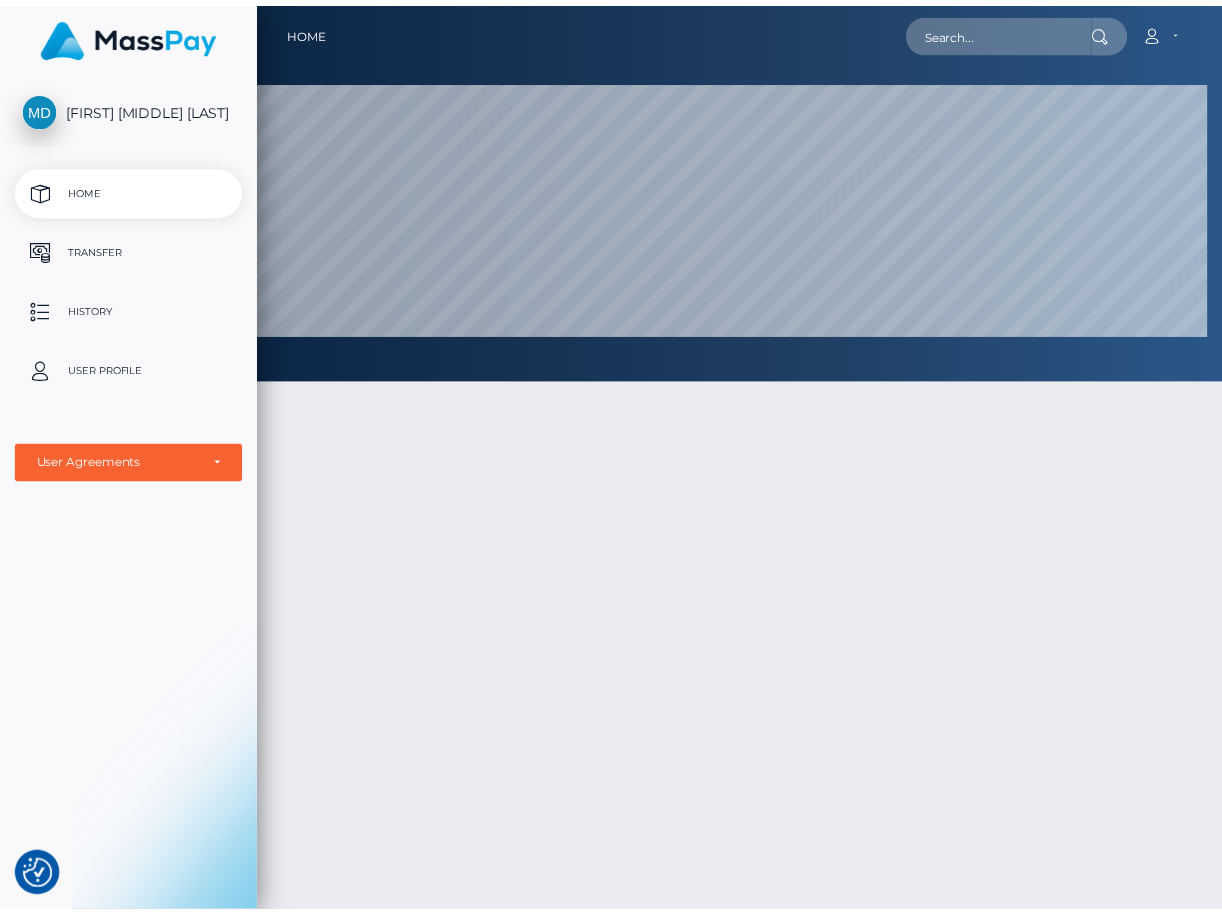 scroll, scrollTop: 999620, scrollLeft: 999038, axis: both 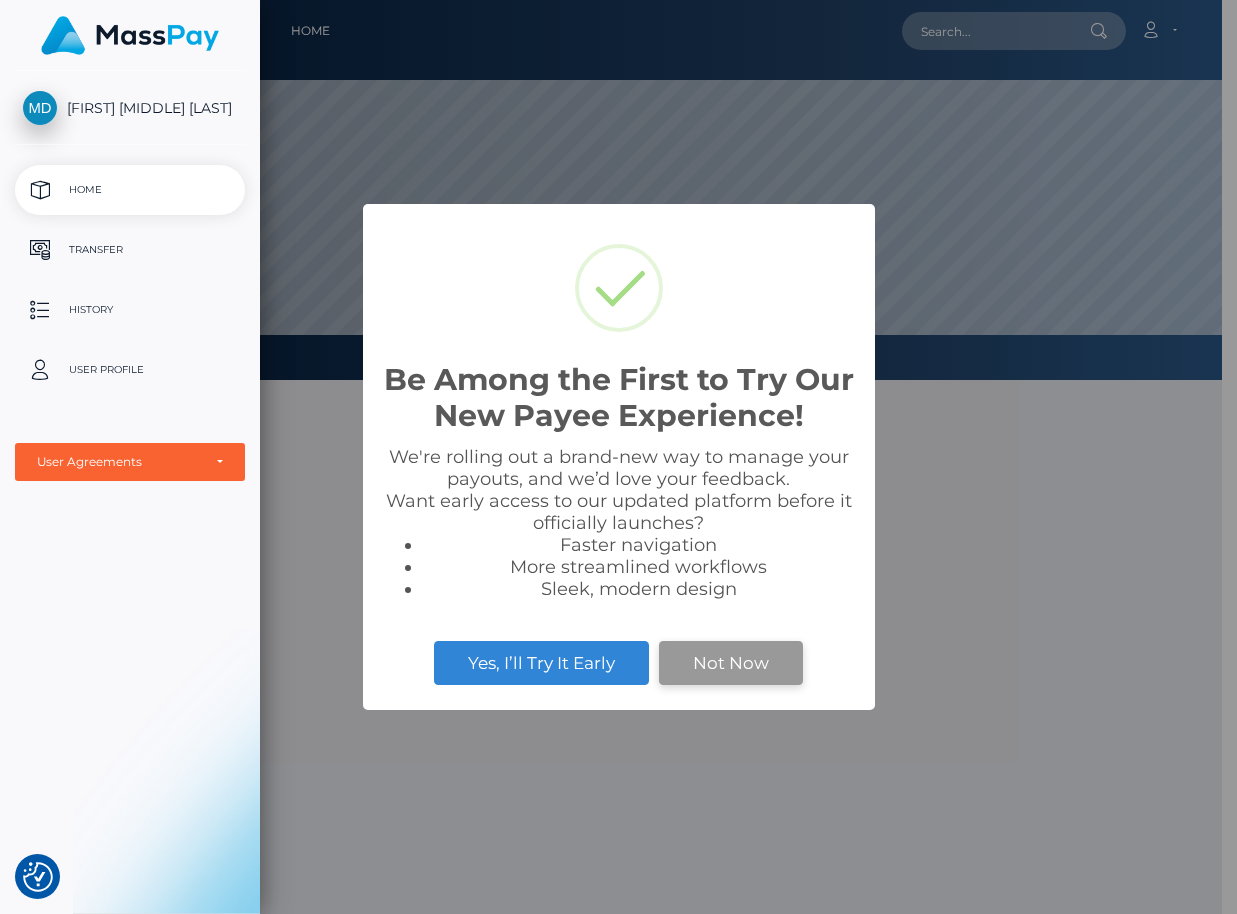 click on "Not Now" at bounding box center [731, 663] 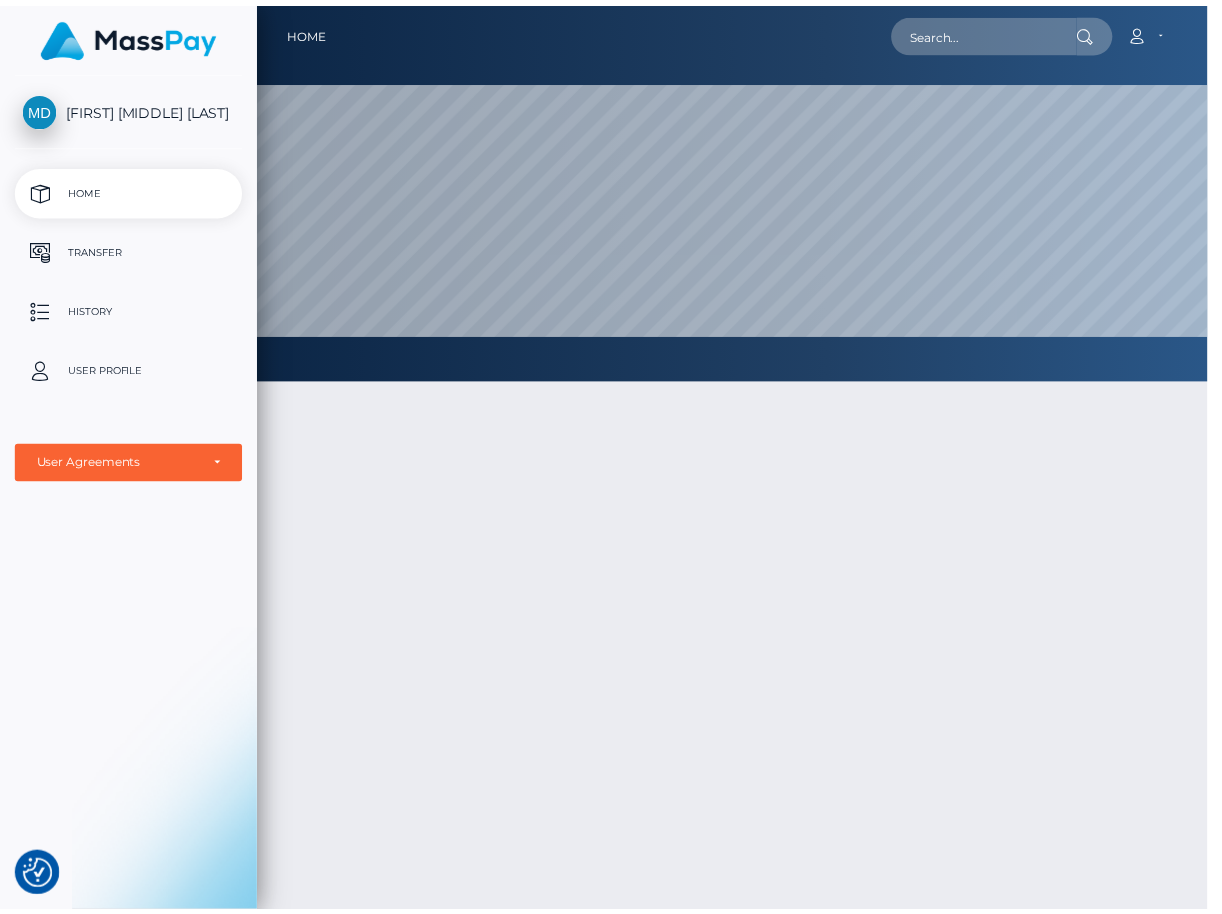 scroll, scrollTop: 999620, scrollLeft: 999038, axis: both 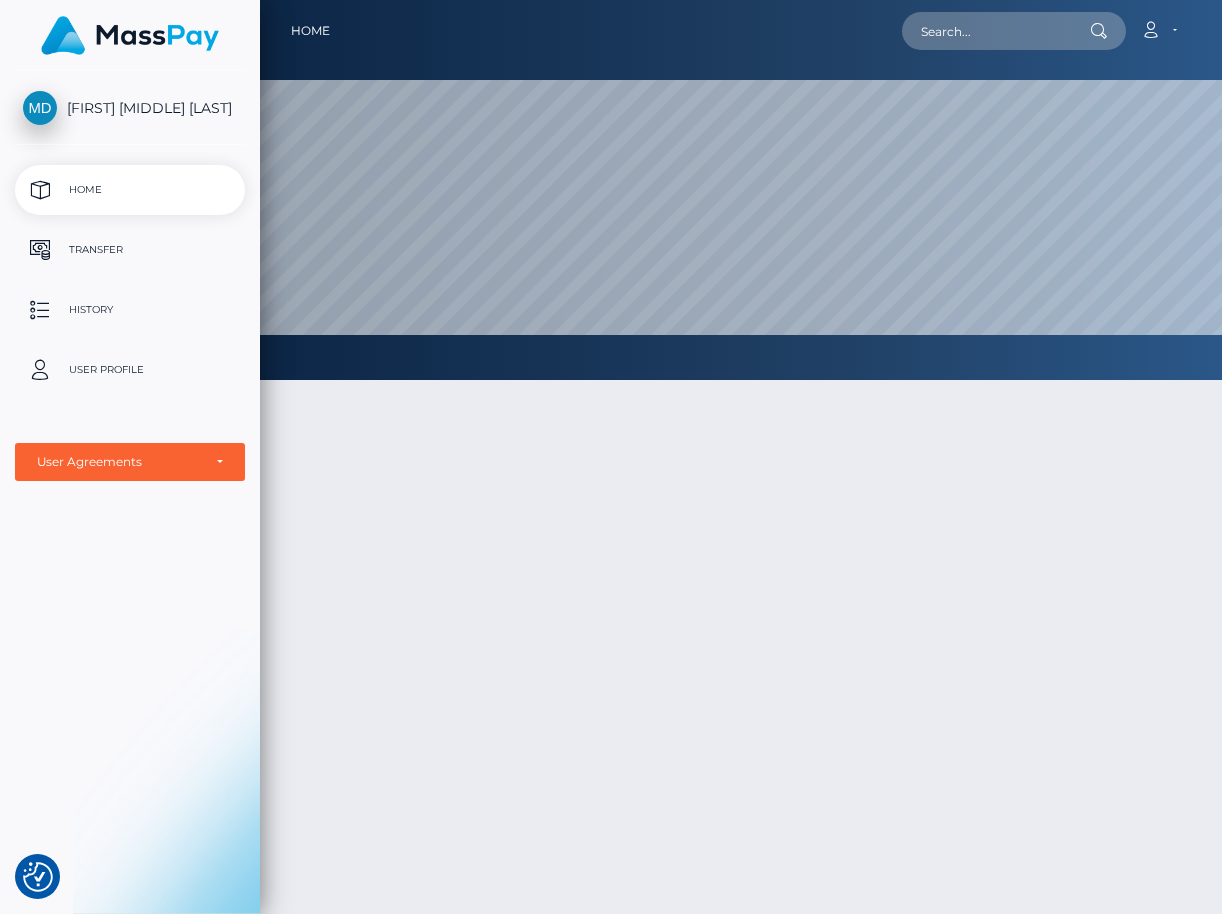 click on "Home" at bounding box center [130, 190] 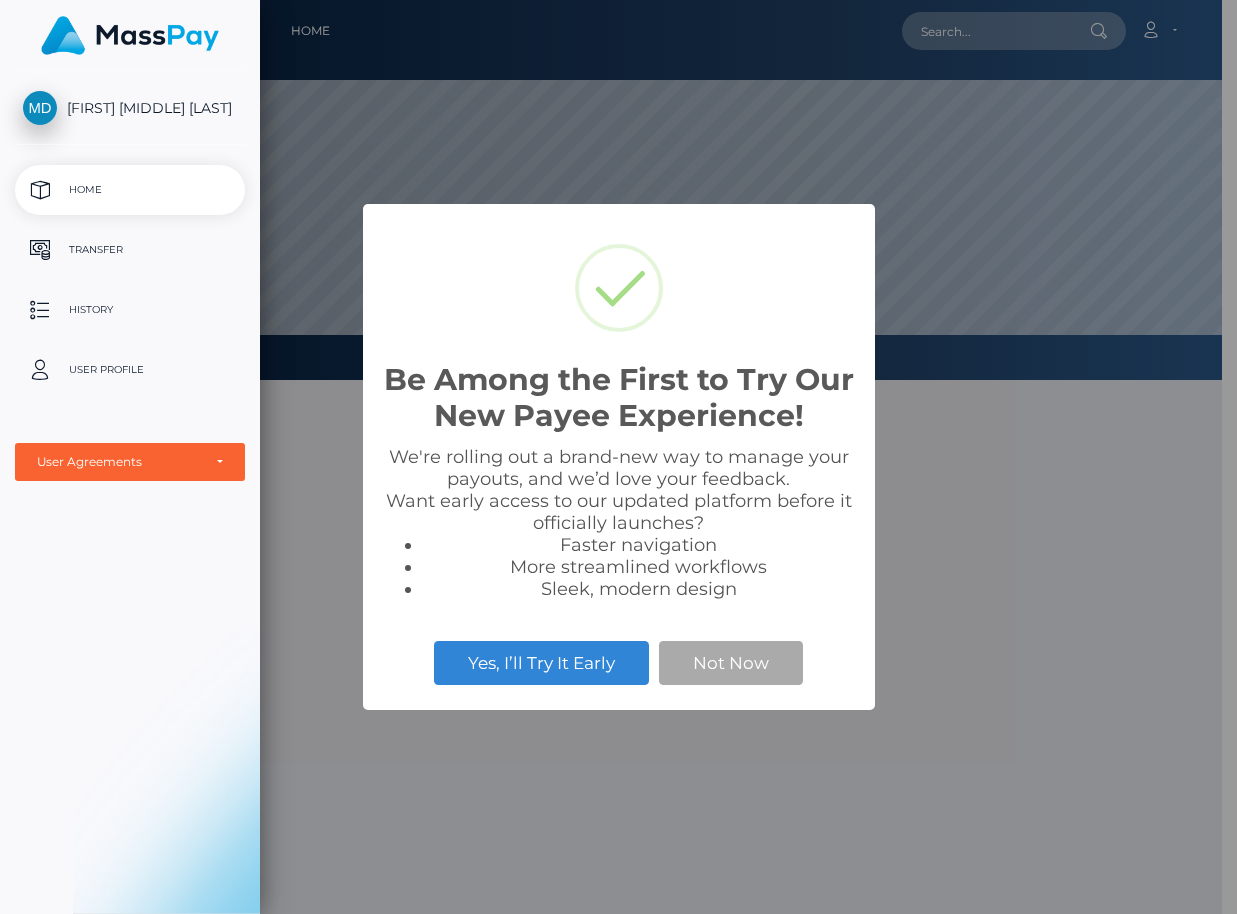 scroll, scrollTop: 0, scrollLeft: 0, axis: both 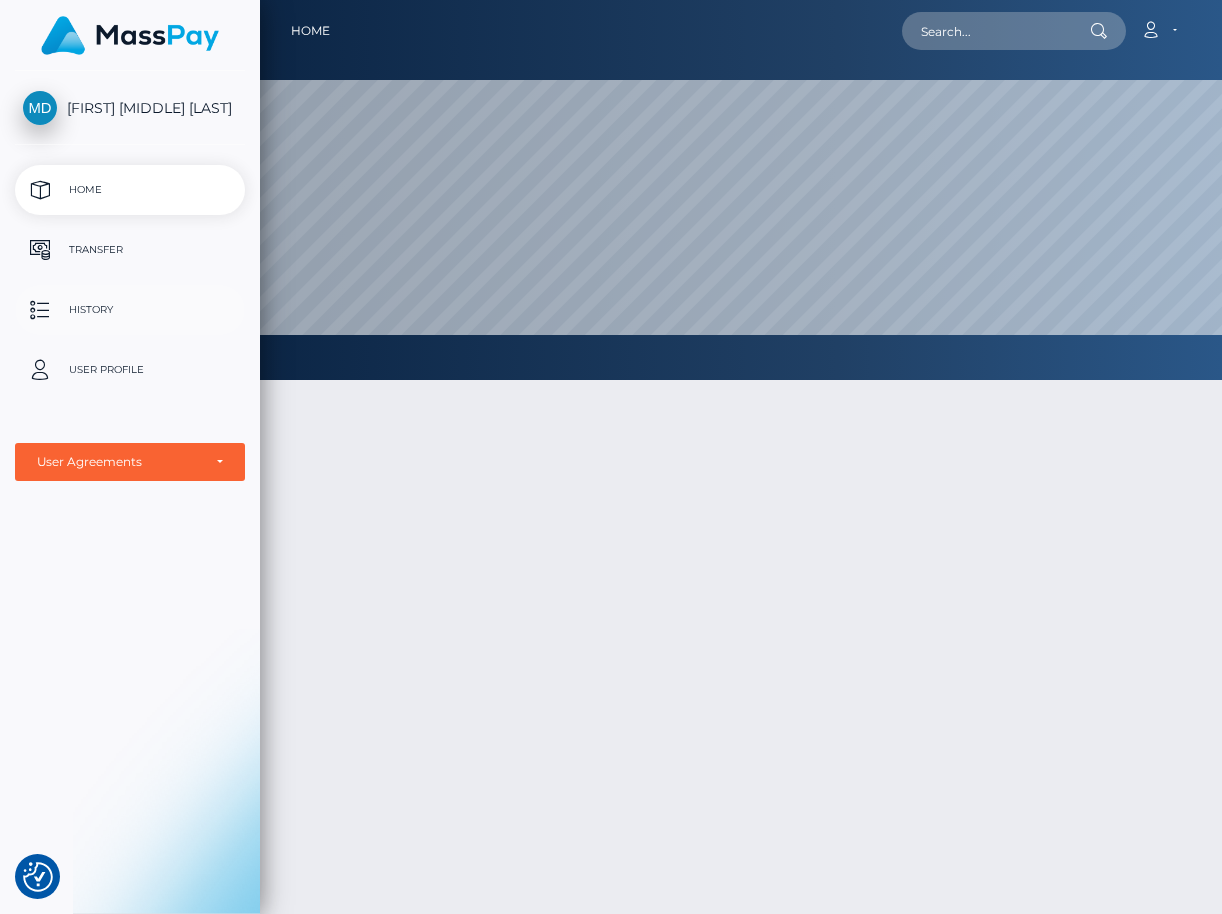 click on "History" at bounding box center (130, 310) 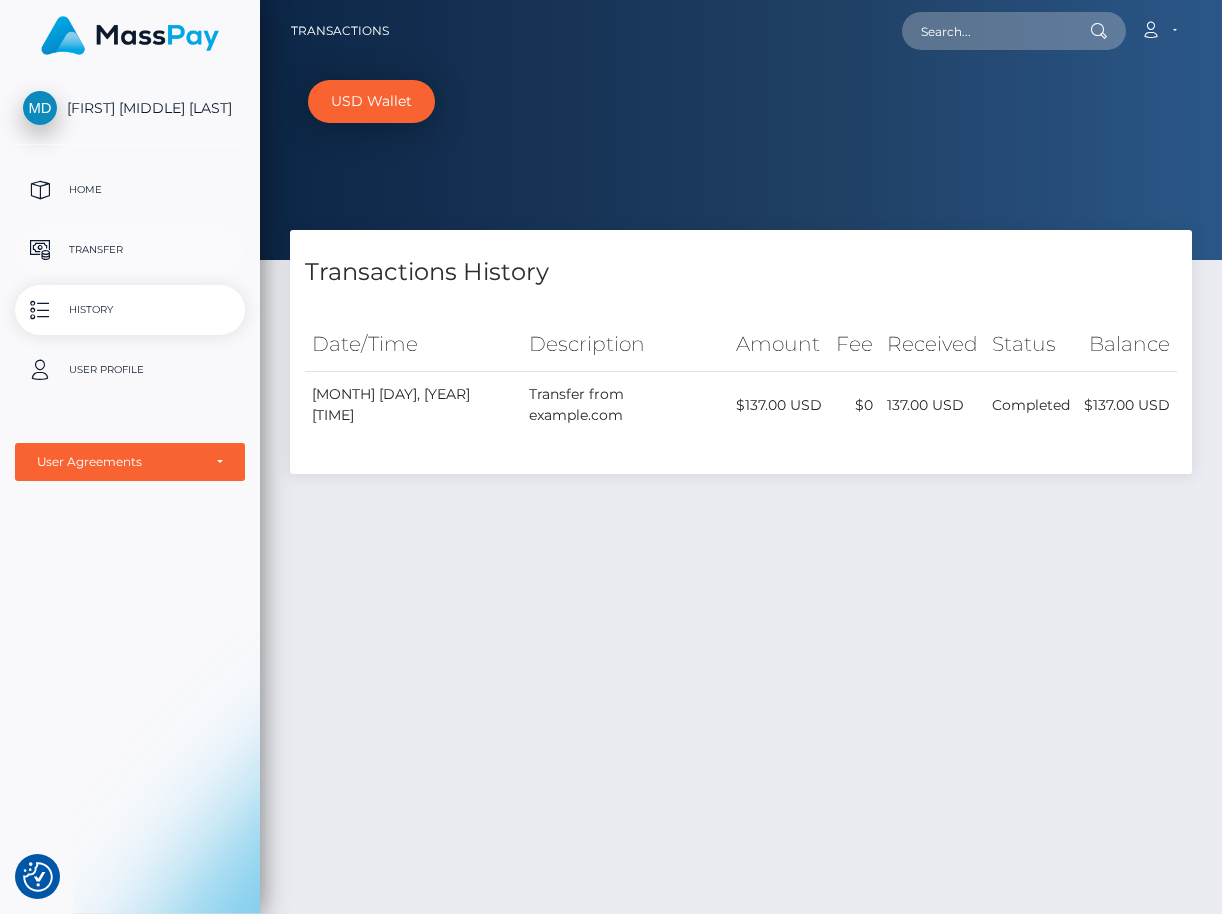 scroll, scrollTop: 5, scrollLeft: 1, axis: both 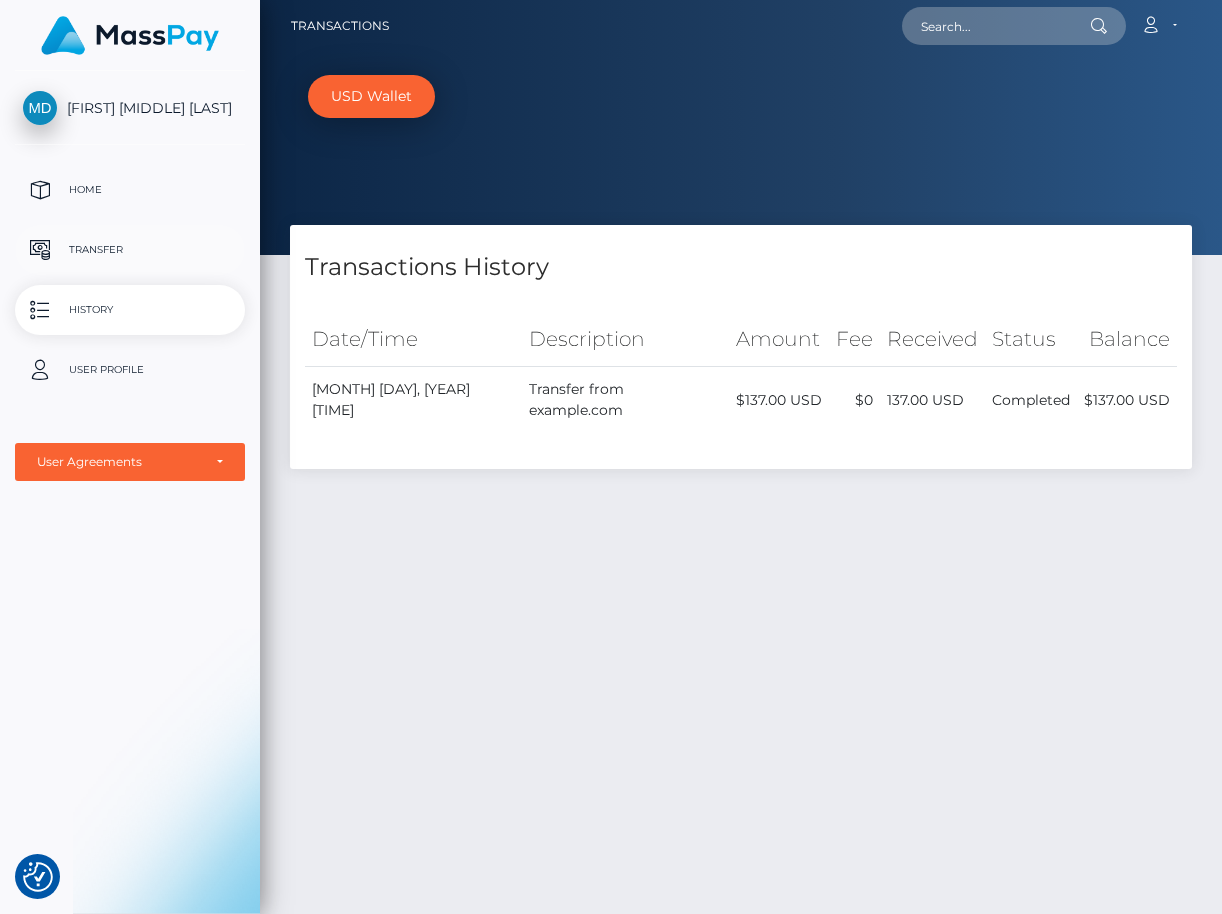 click on "Transfer" at bounding box center [130, 250] 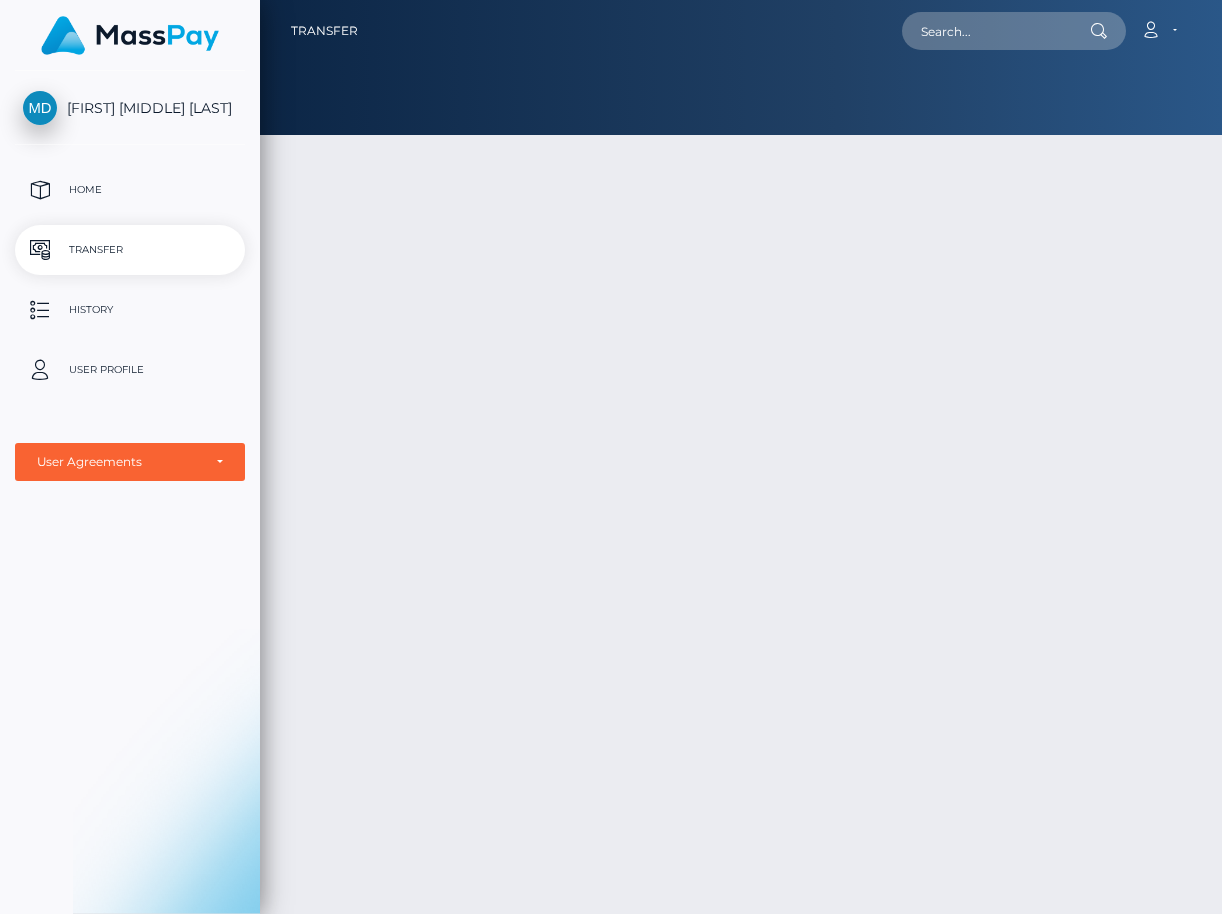 scroll, scrollTop: 0, scrollLeft: 0, axis: both 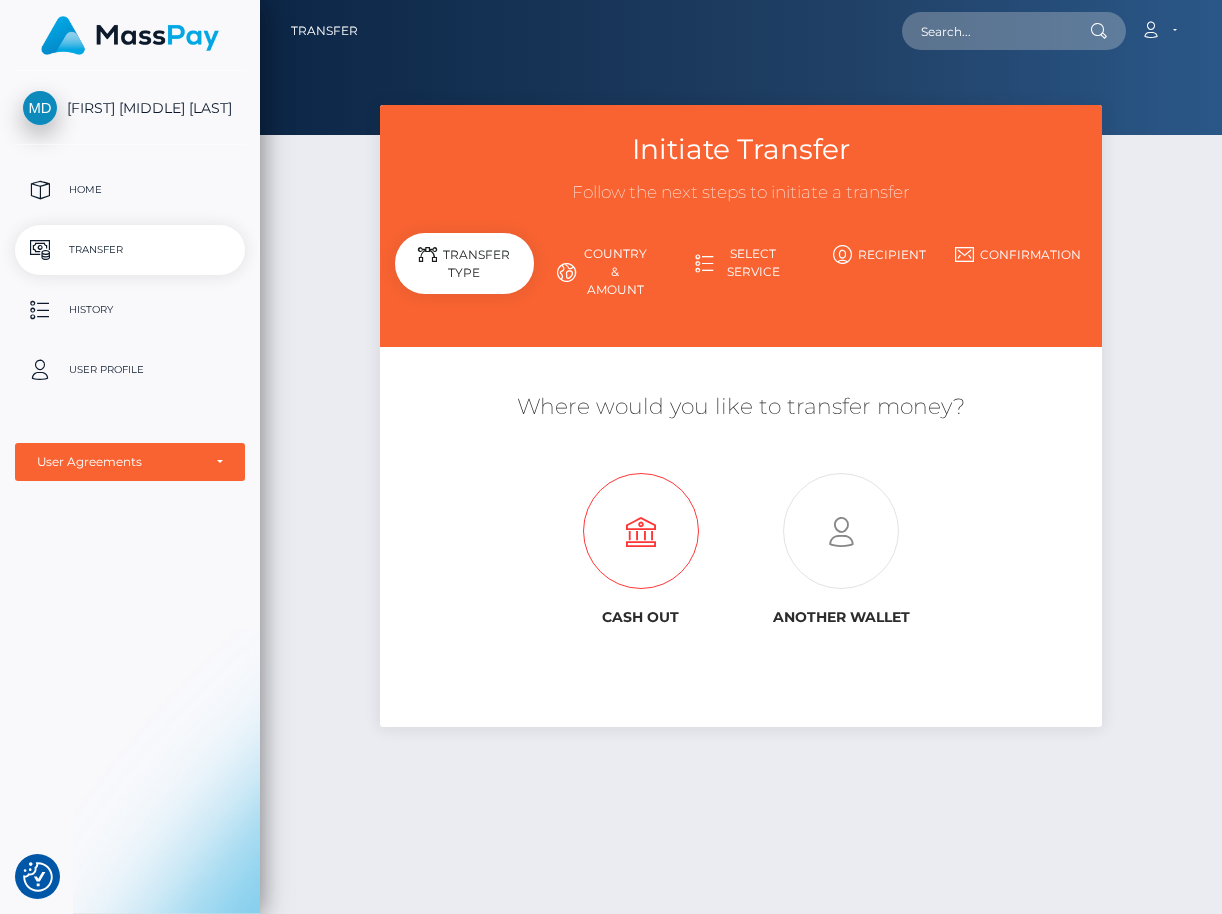 click at bounding box center (641, 532) 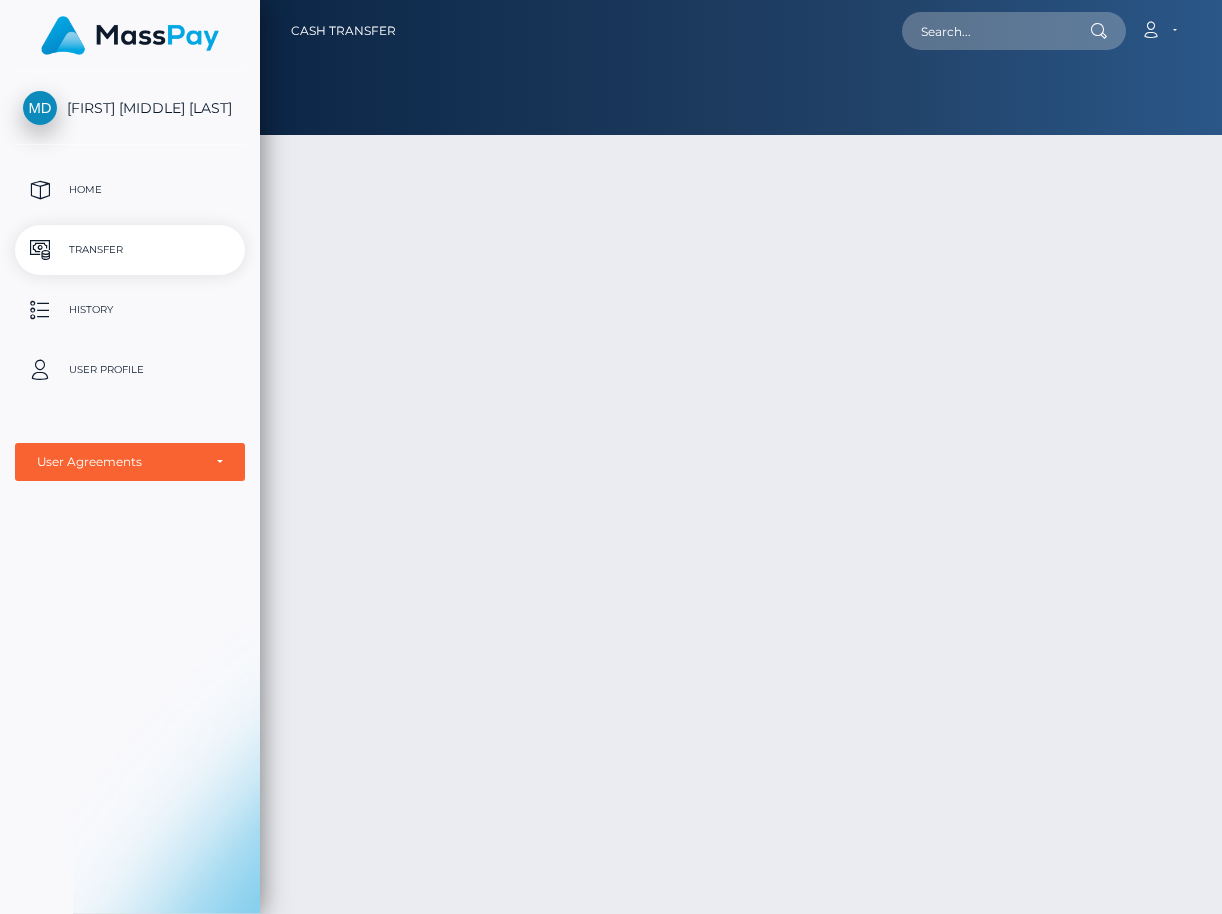 scroll, scrollTop: 0, scrollLeft: 0, axis: both 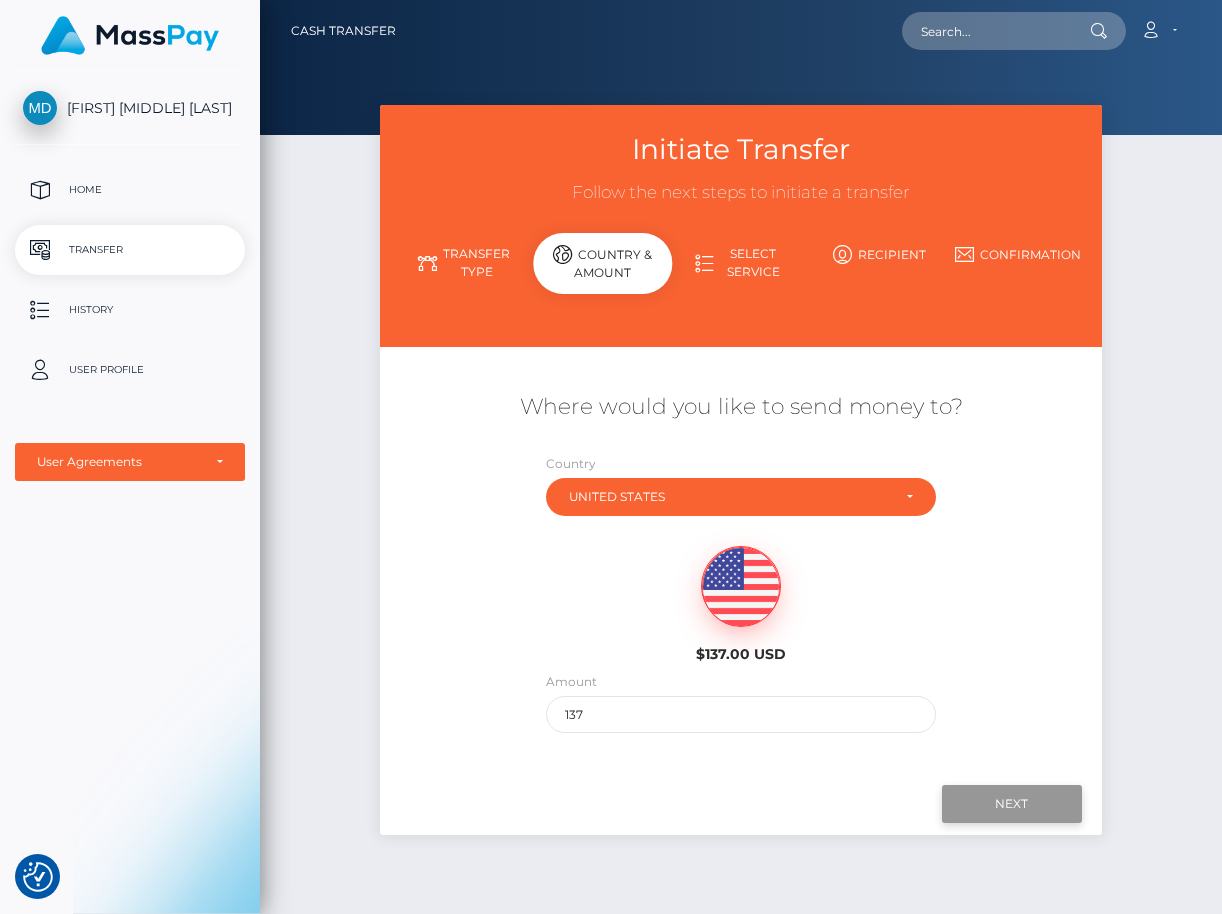 click on "Next" at bounding box center [1012, 804] 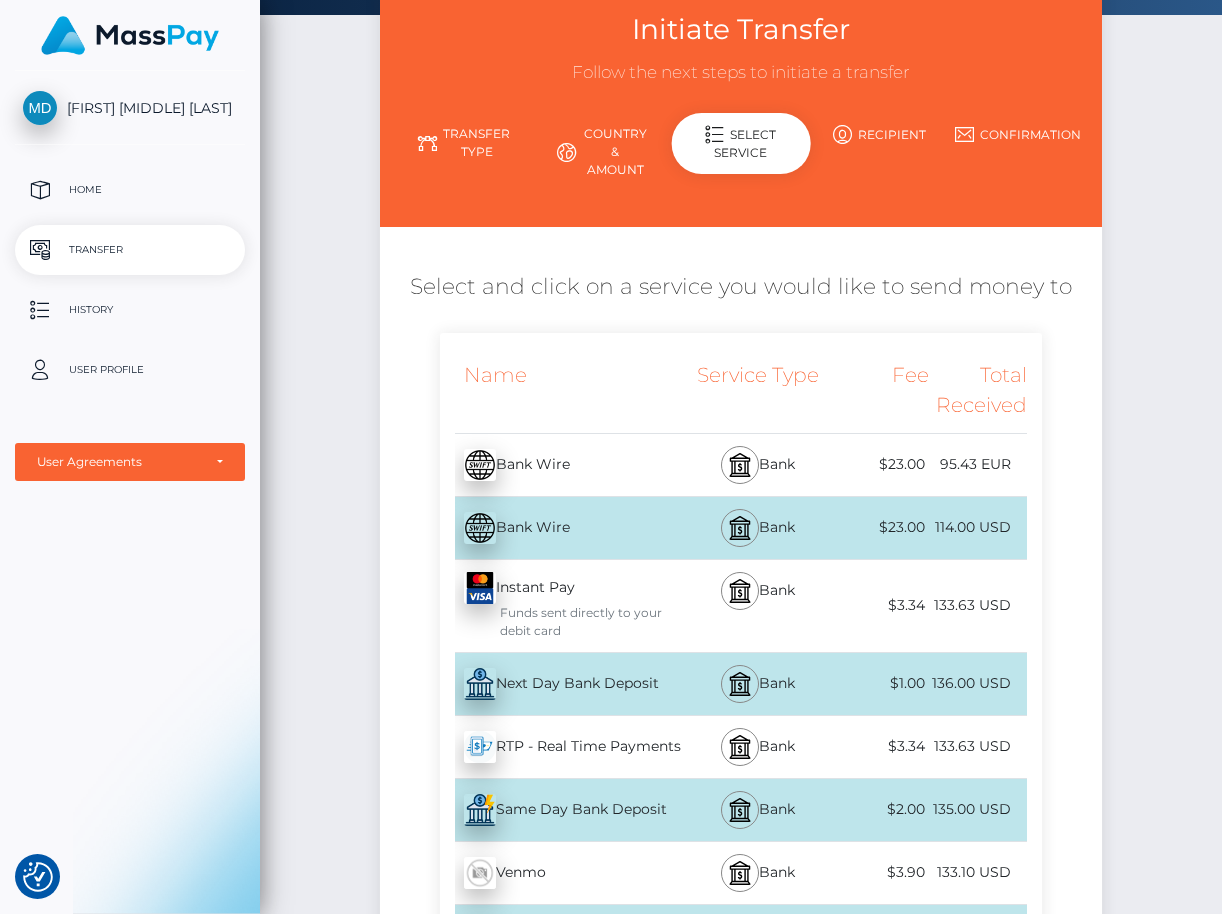 scroll, scrollTop: 122, scrollLeft: 0, axis: vertical 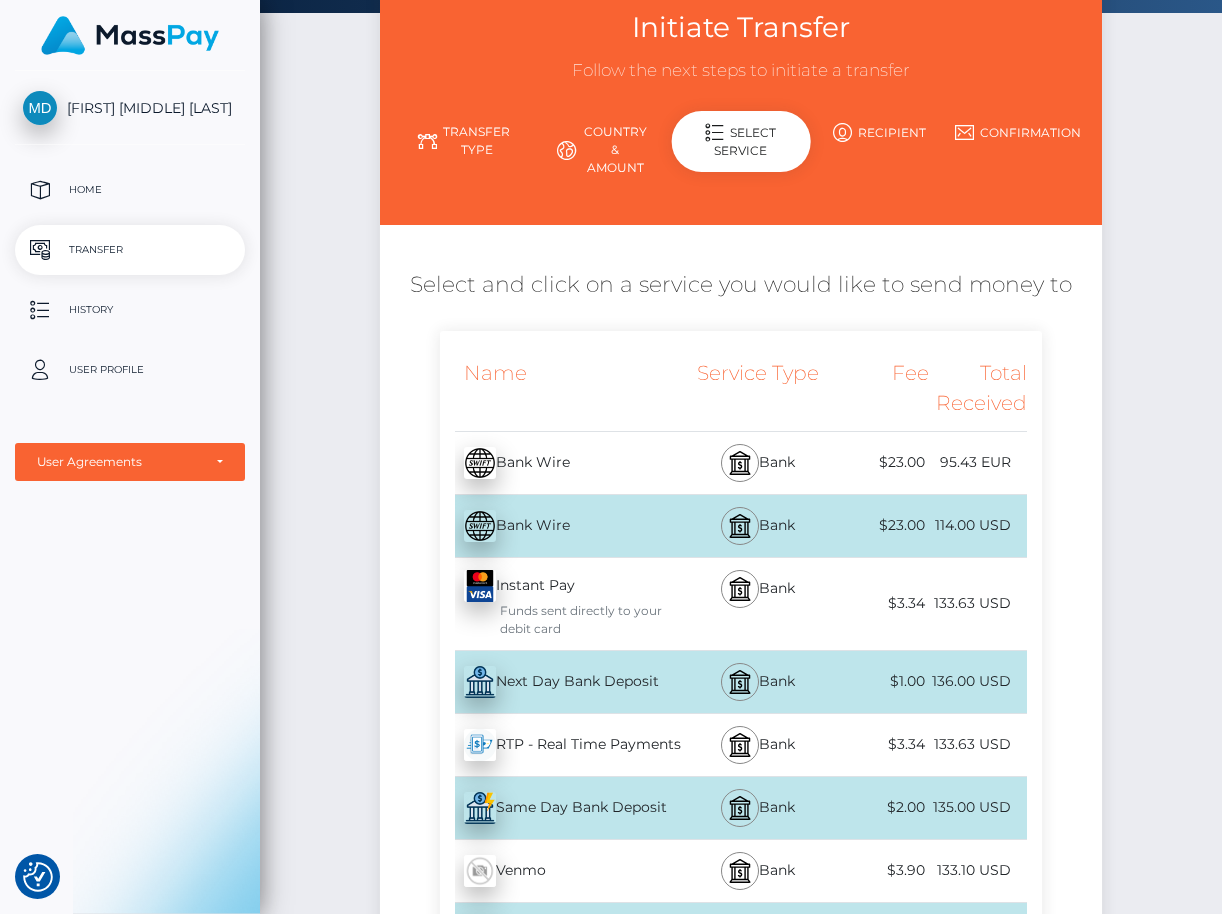 click on "Next Day Bank Deposit  - USD" at bounding box center (562, 682) 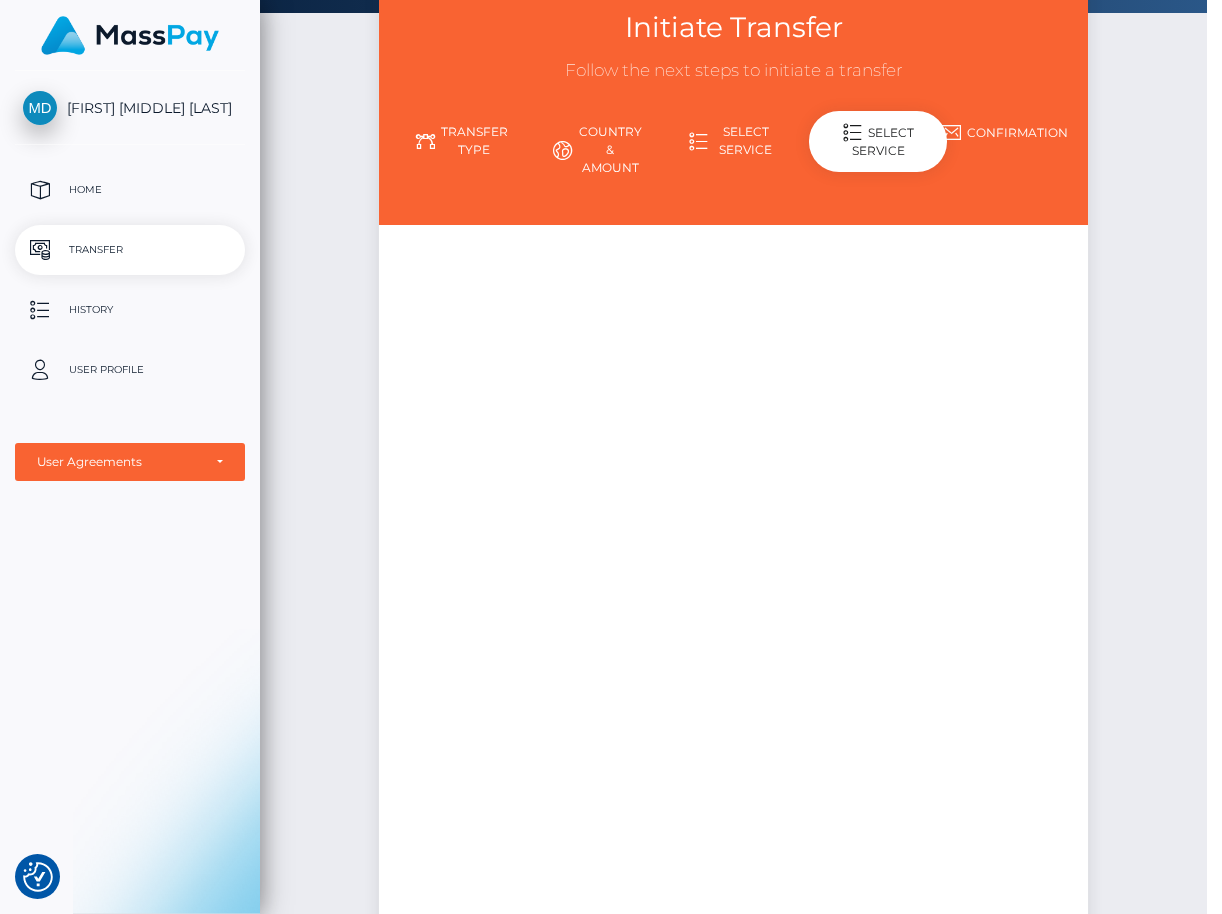 scroll, scrollTop: 0, scrollLeft: 0, axis: both 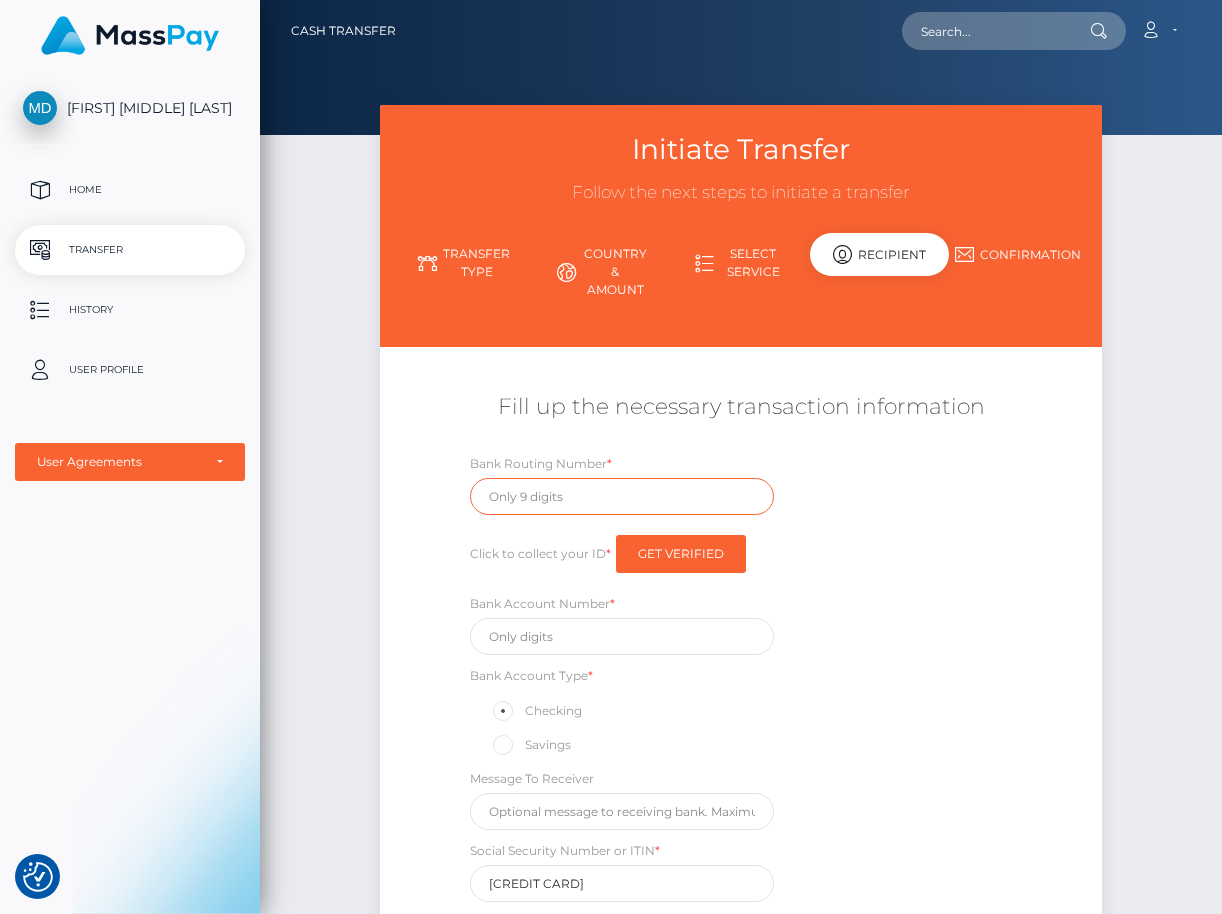 click at bounding box center [621, 496] 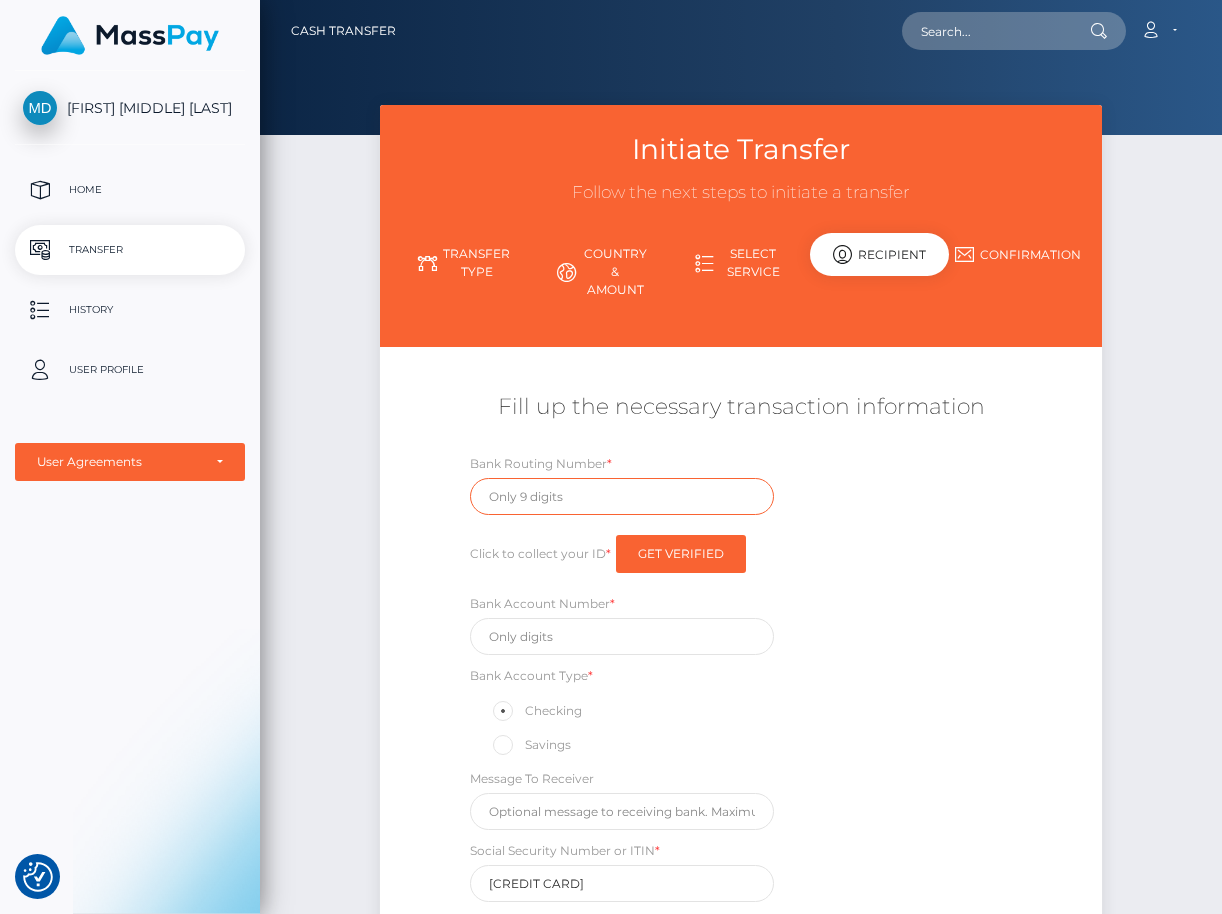 paste on "[NUMBER]" 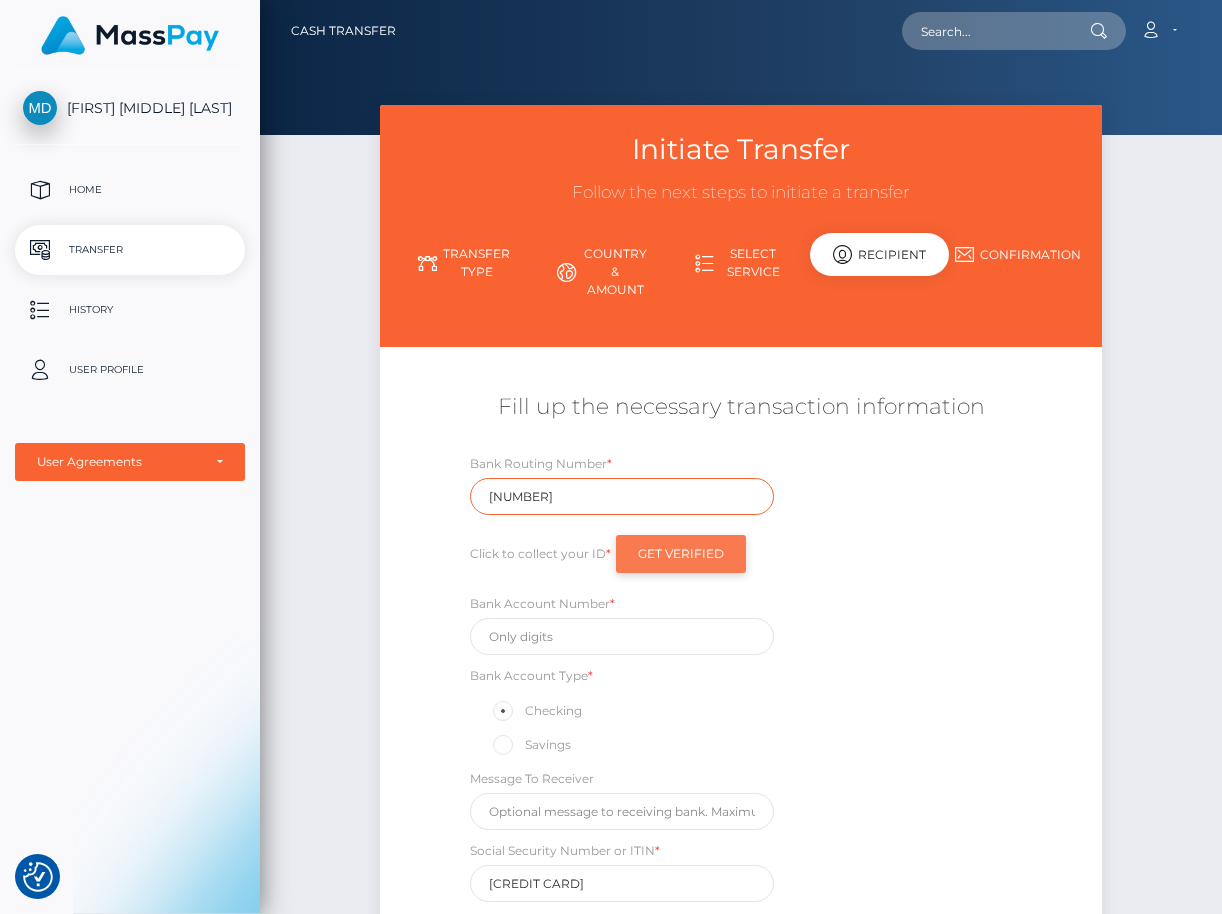 type on "[NUMBER]" 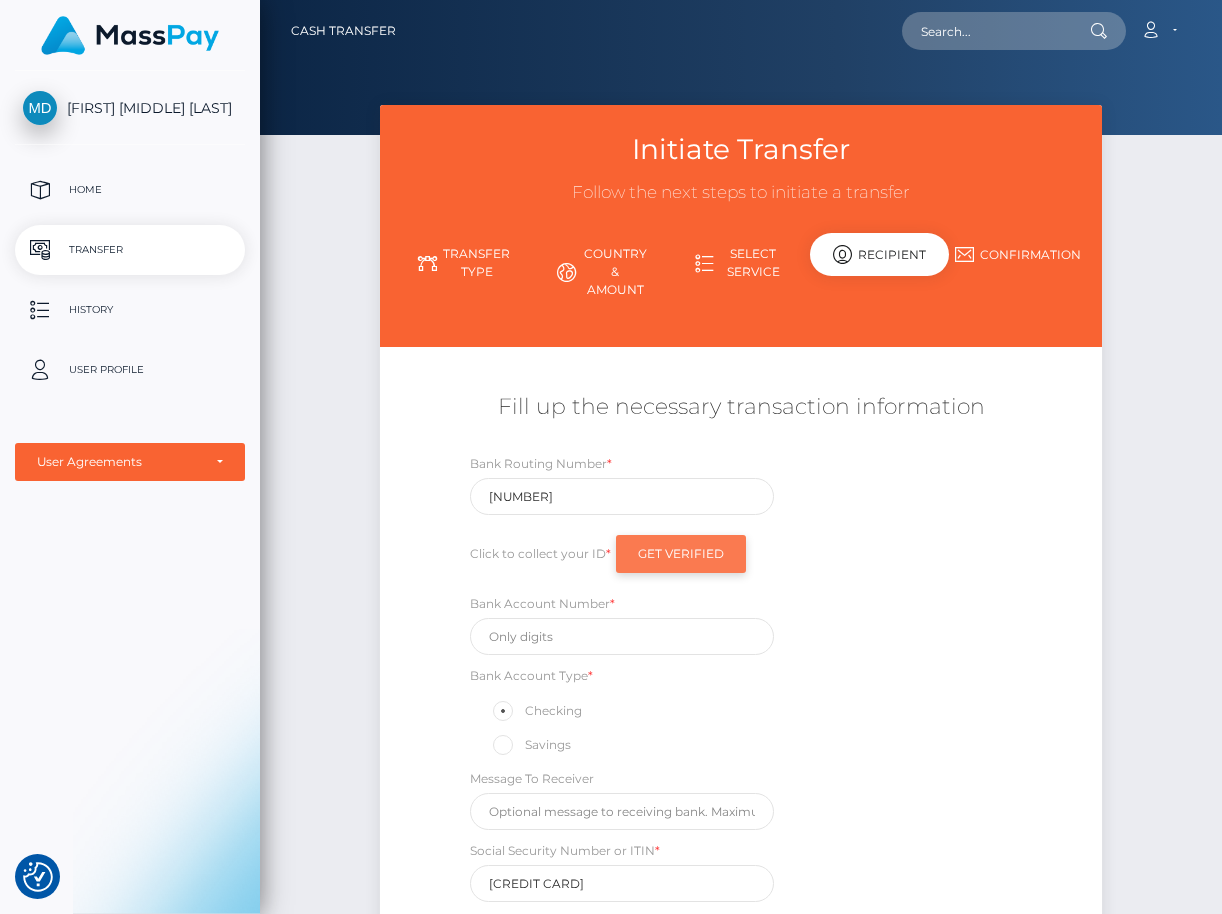 click on "Get Verified" at bounding box center (681, 554) 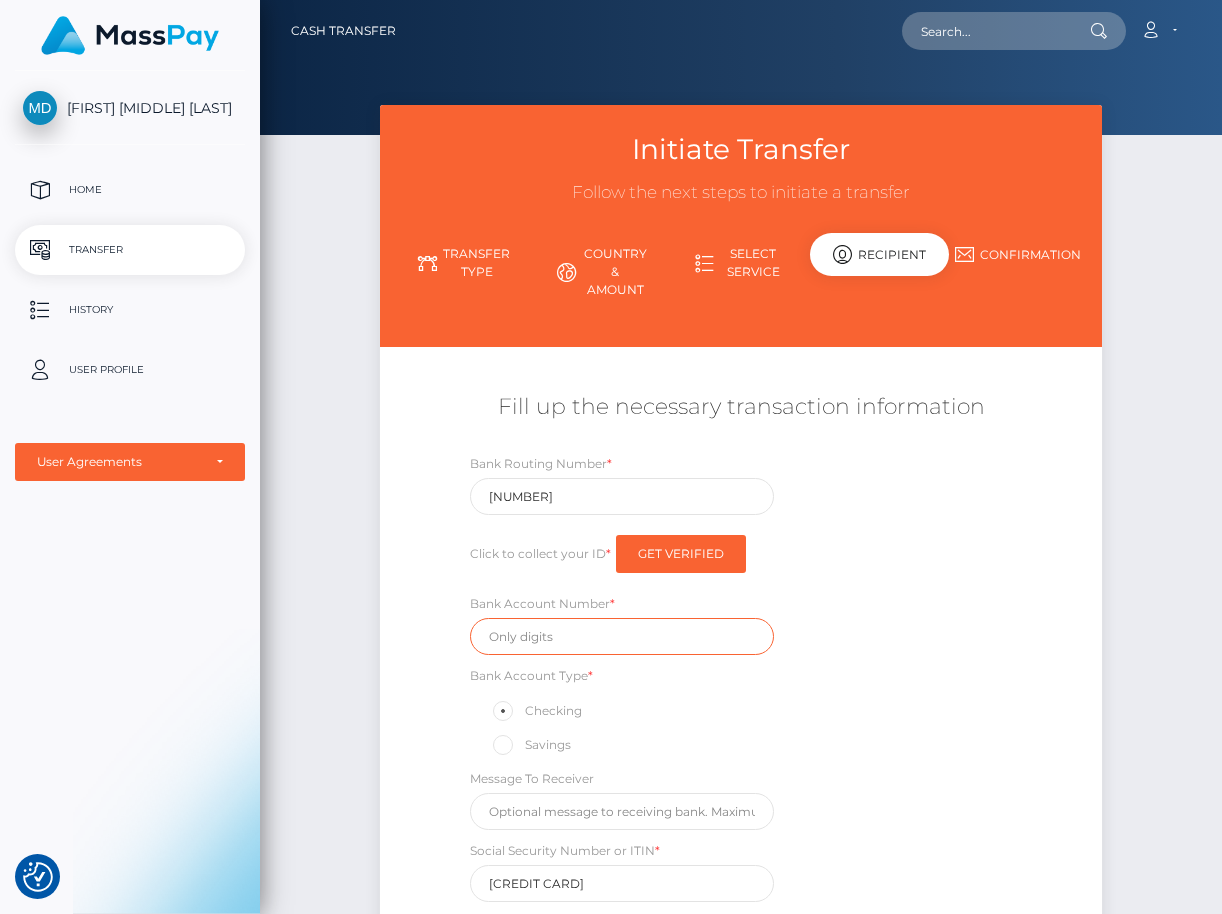 click at bounding box center [621, 636] 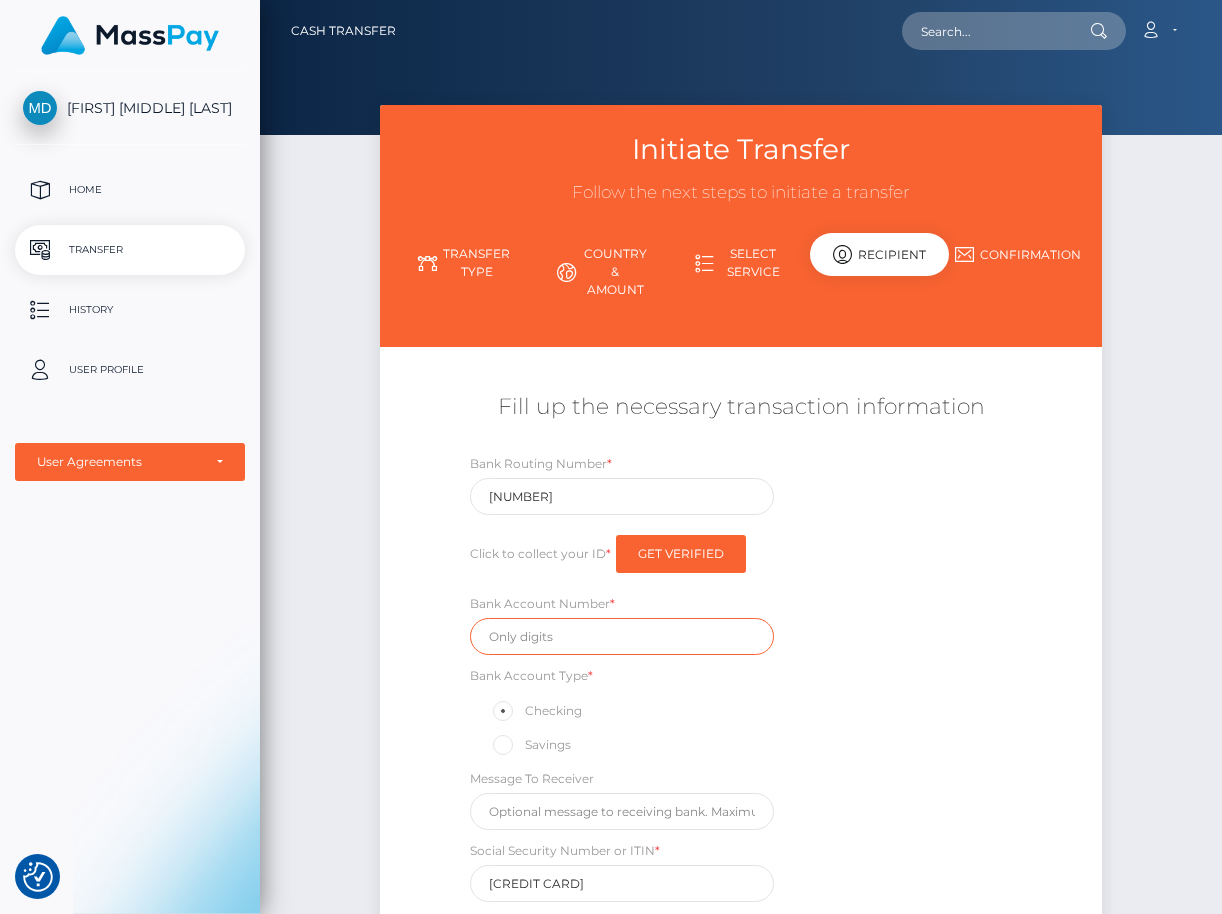 paste on "[PHONE]" 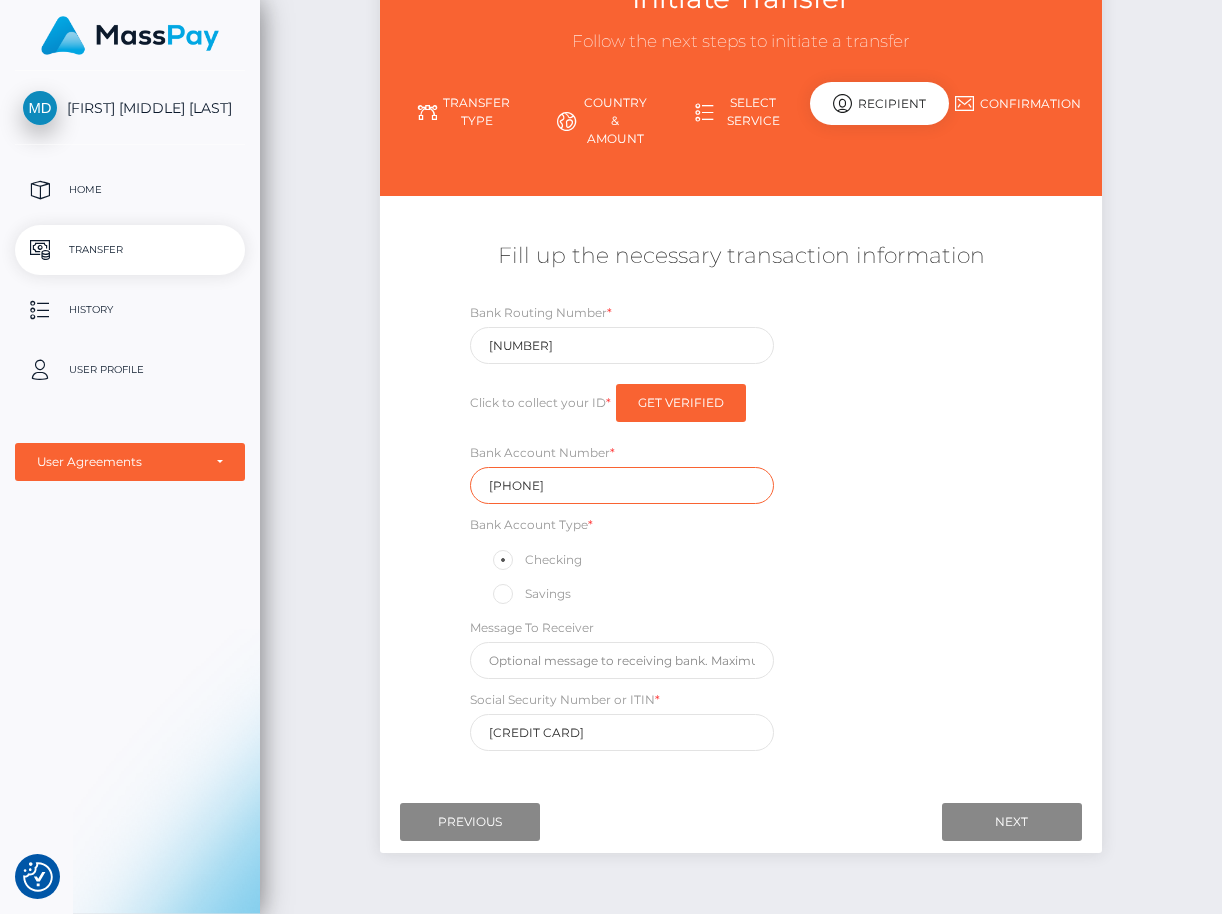 scroll, scrollTop: 160, scrollLeft: 0, axis: vertical 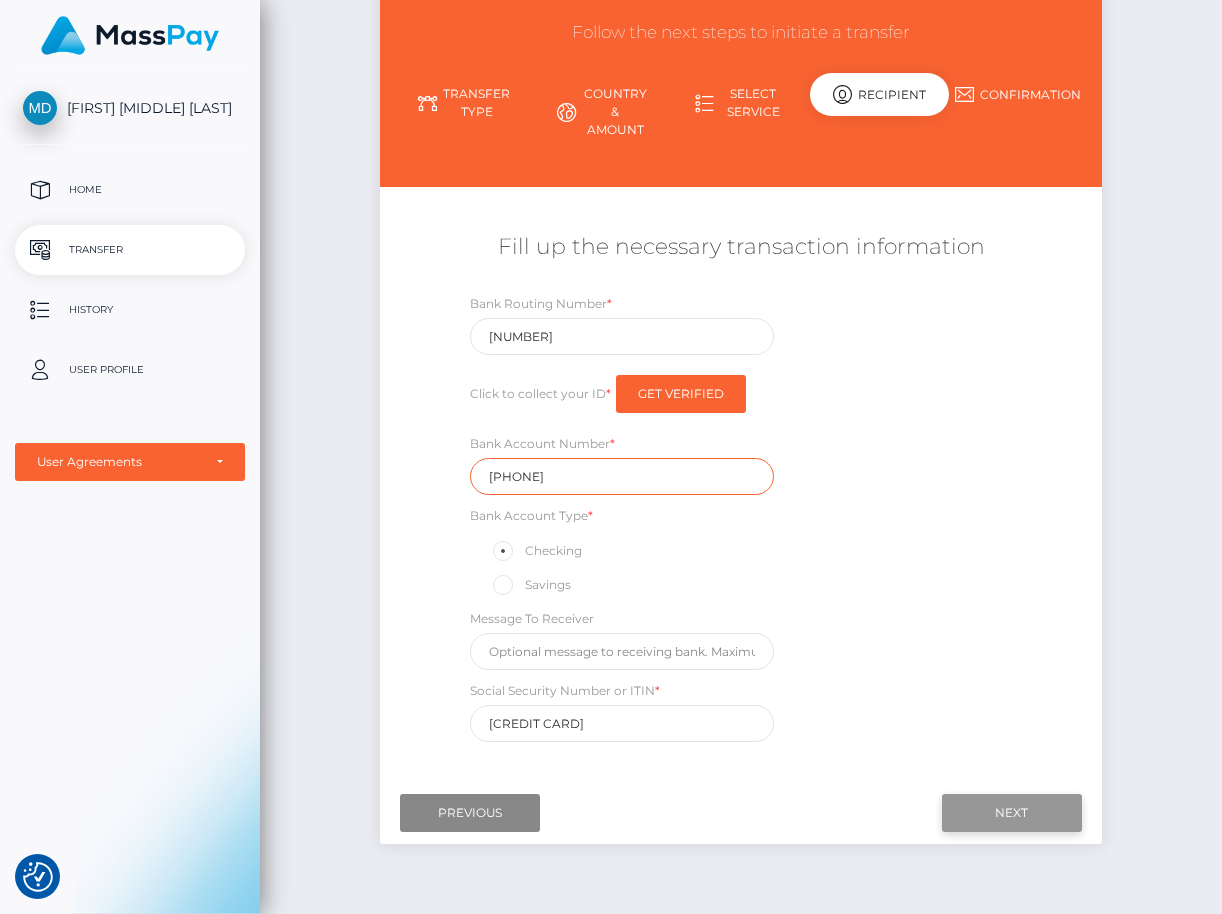 type on "[PHONE]" 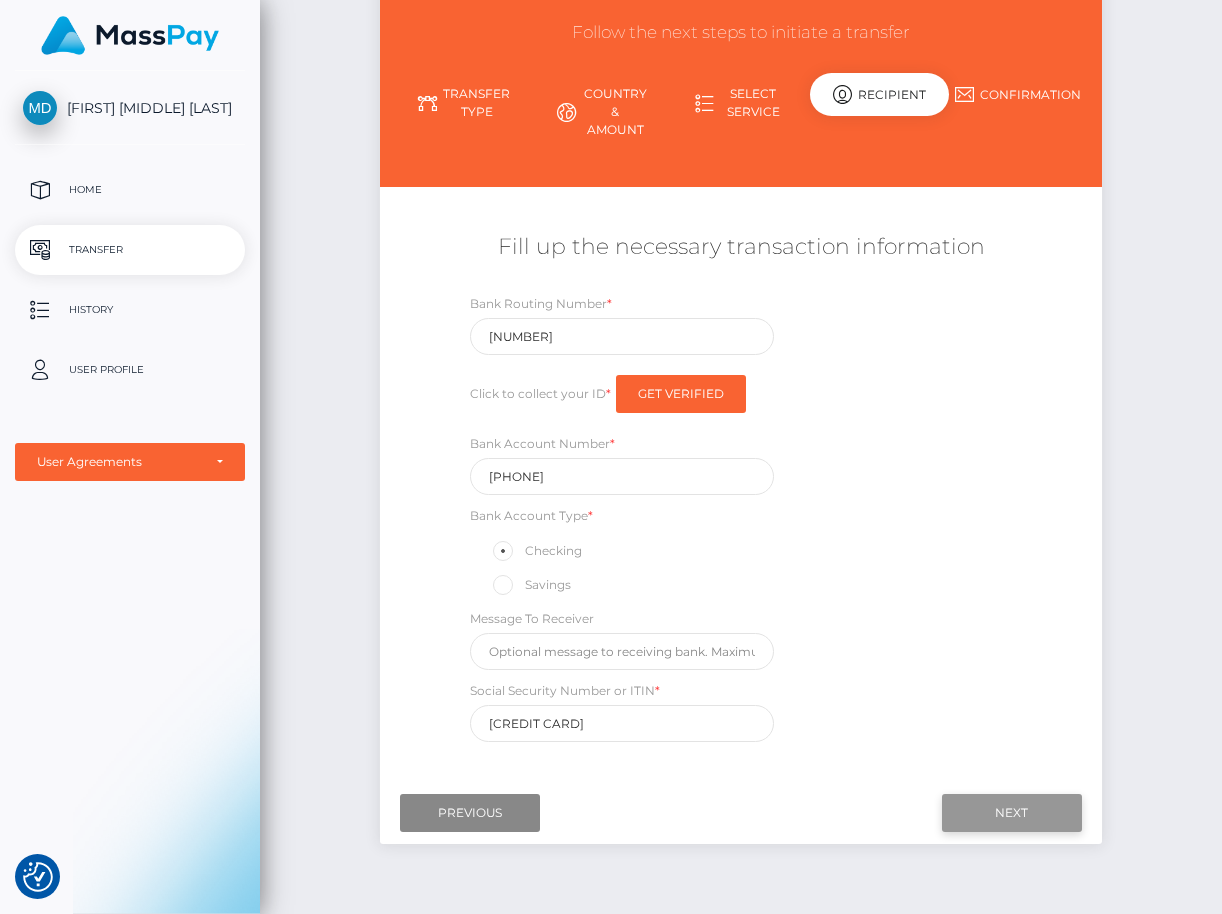 click on "Next" at bounding box center (1012, 813) 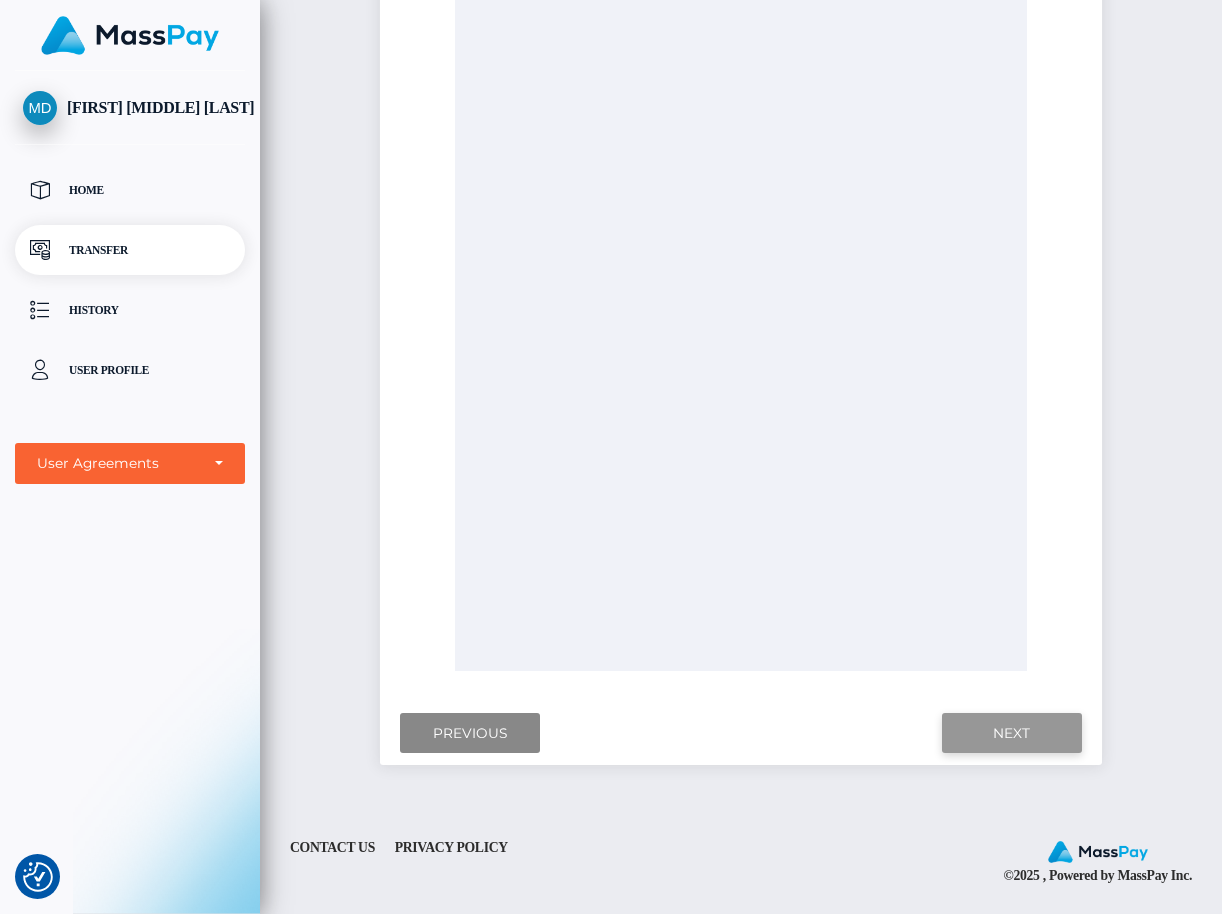 scroll, scrollTop: 678, scrollLeft: 0, axis: vertical 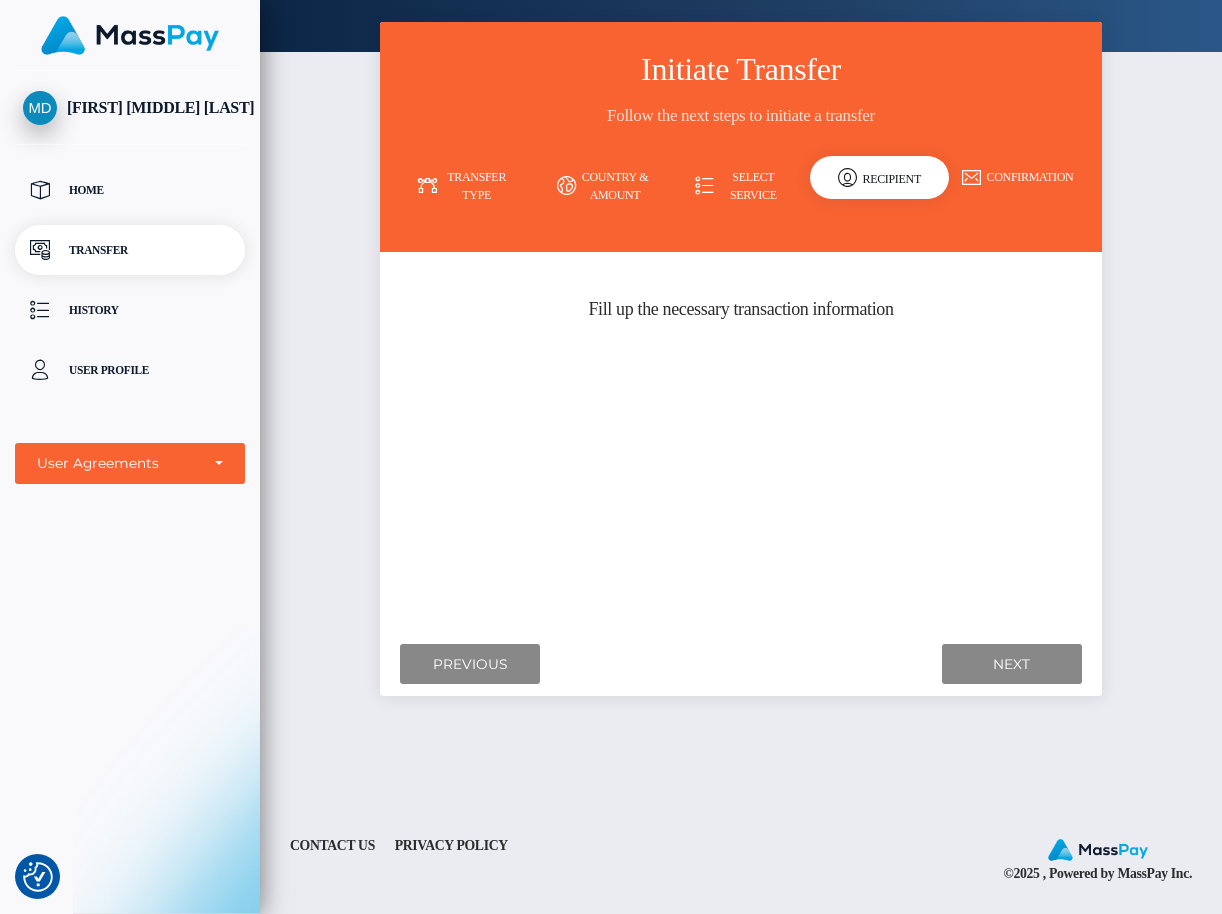click on "Where would you like to send money to?
Country
[COUNTRY]
[COUNTRY]
[COUNTRY]
[COUNTRY]
[COUNTRY]   [COUNTRY]   [COUNTRY]   [COUNTRY]   [COUNTRY]   [COUNTRY]" at bounding box center (741, 444) 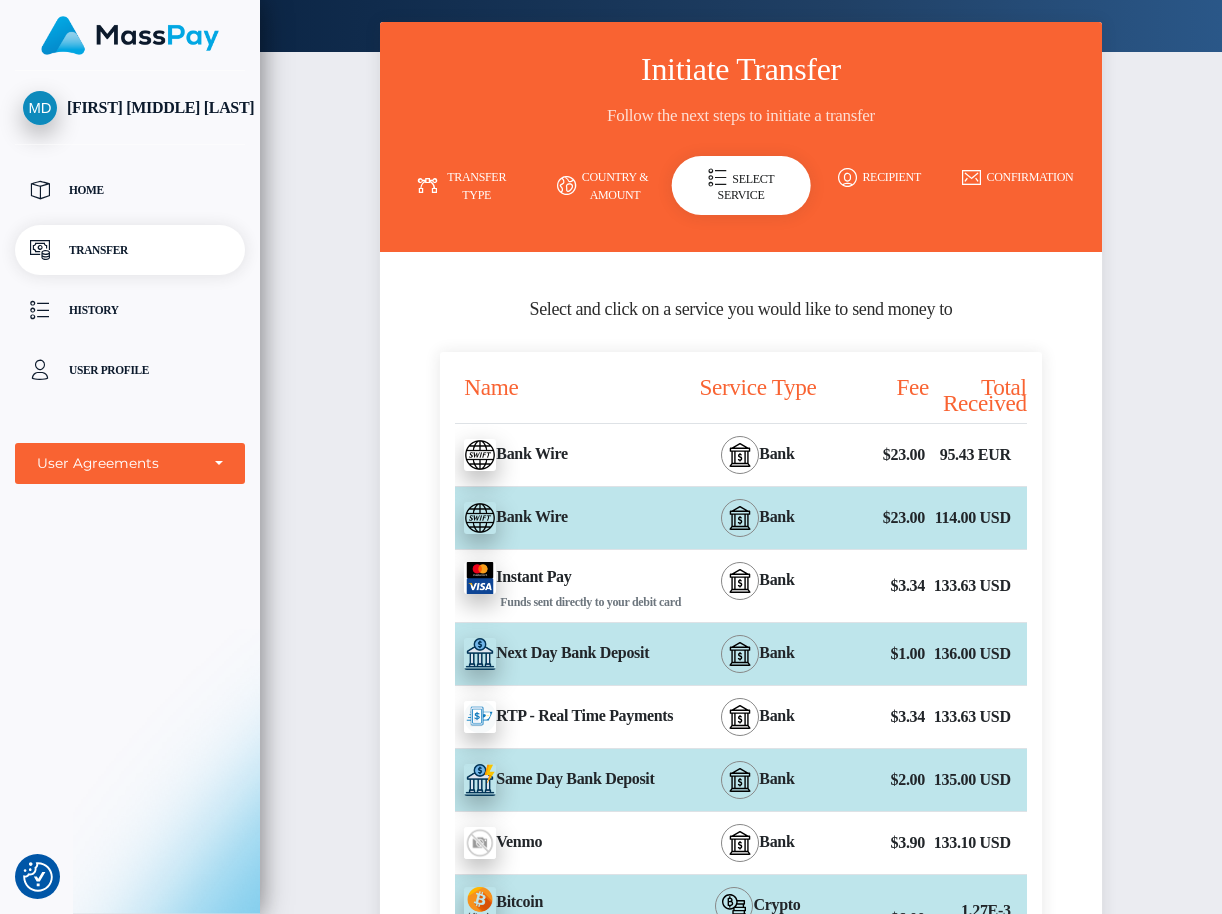 click on "Recipient" at bounding box center [879, 177] 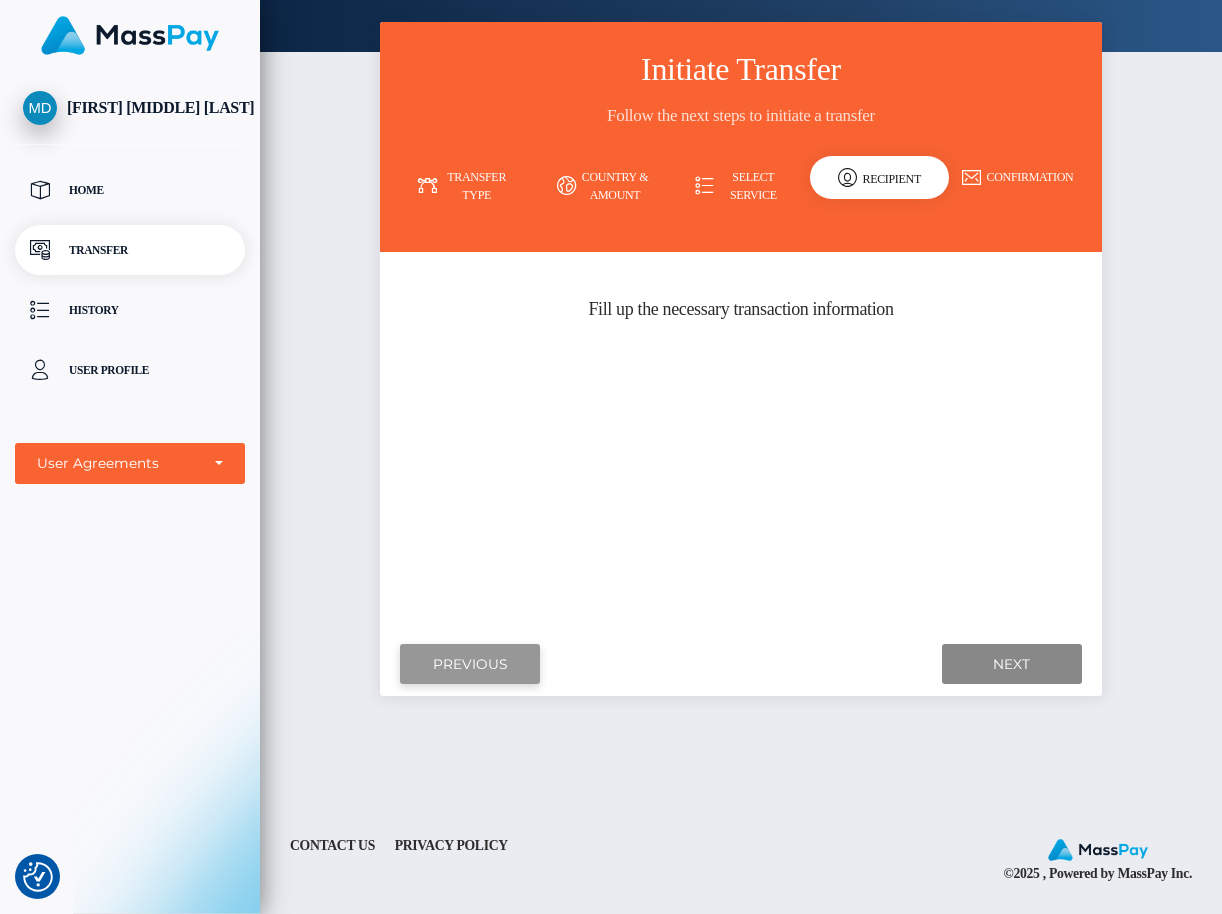click on "Previous" at bounding box center (470, 664) 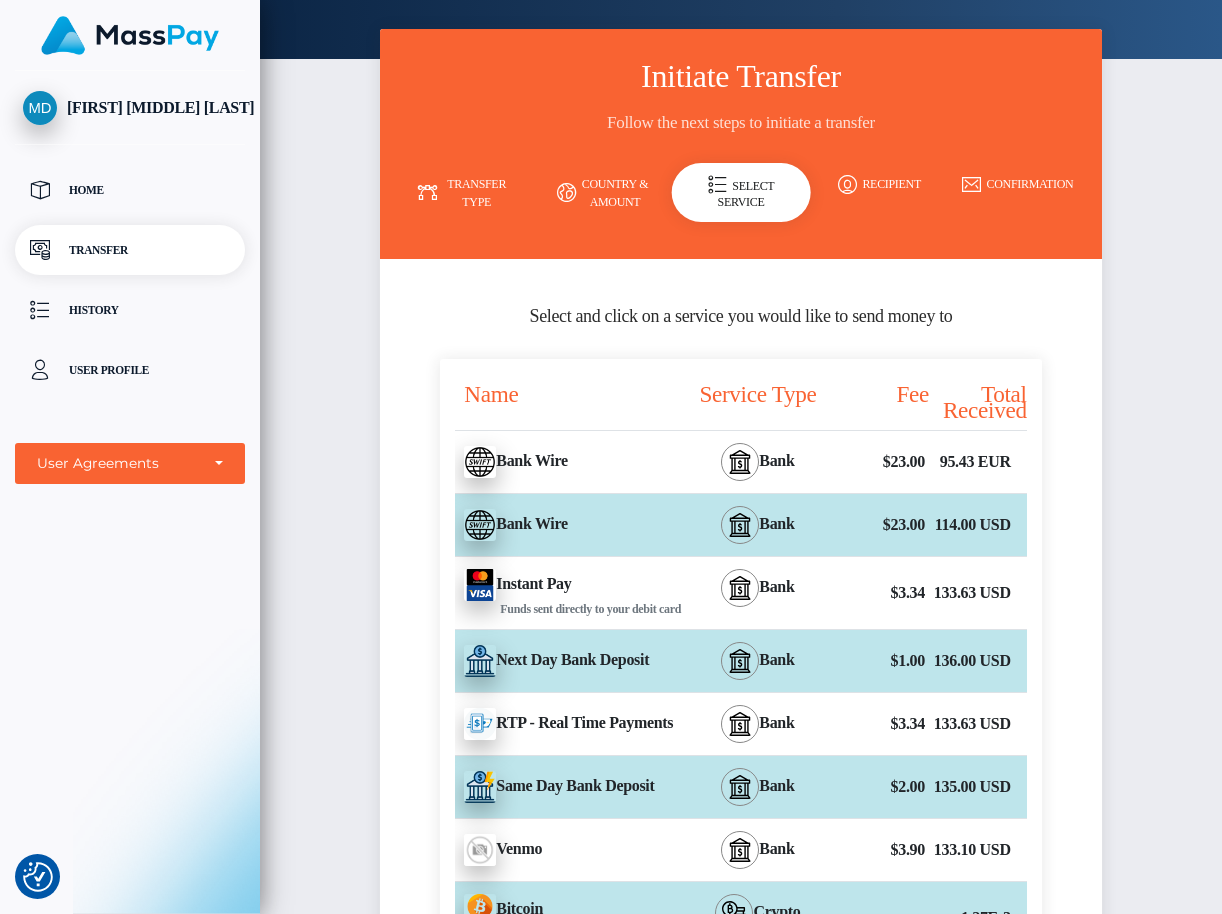 click on "Recipient" at bounding box center [879, 184] 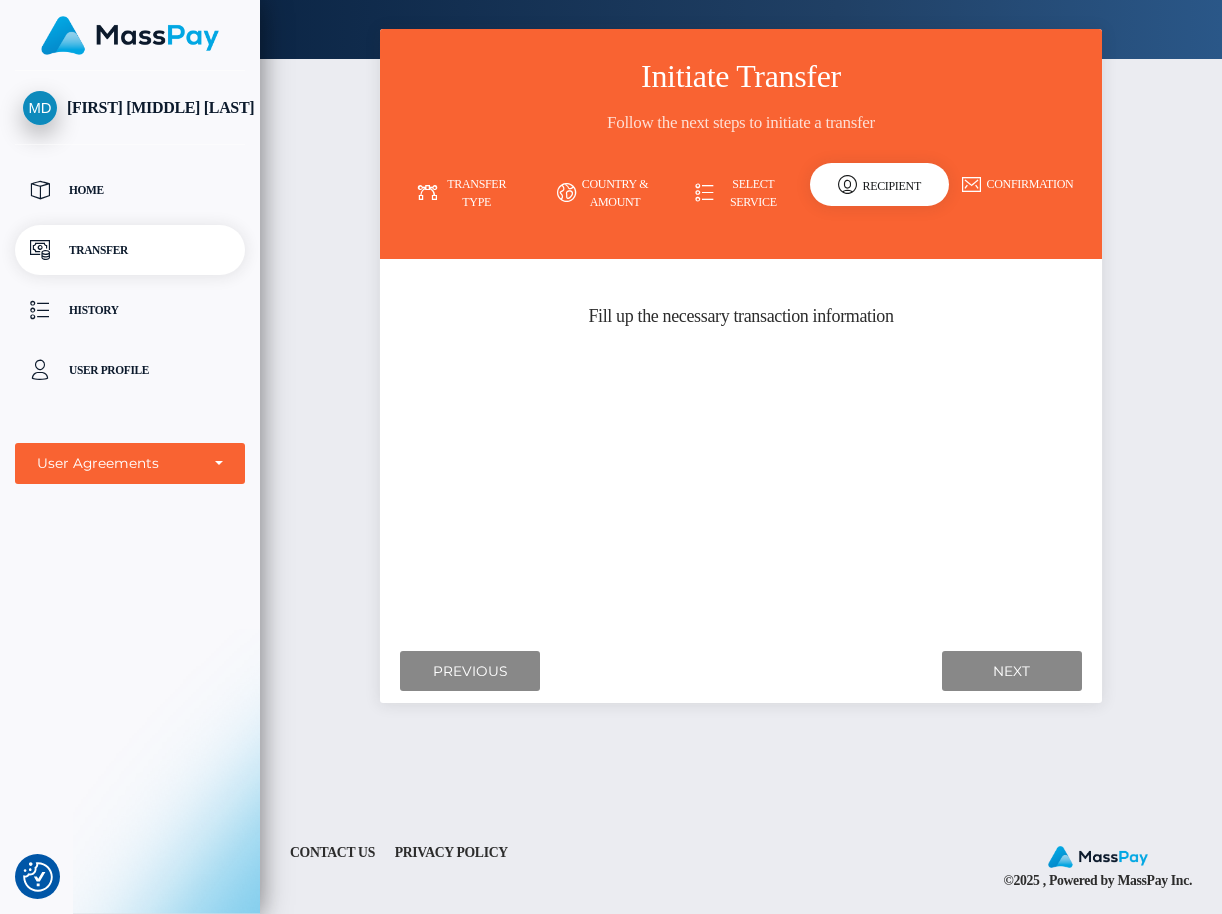 click on "Where would you like to send money to?
Country
[COUNTRY]
[COUNTRY]
[COUNTRY]
[COUNTRY]
[COUNTRY]   [COUNTRY]   [COUNTRY]   [COUNTRY]   [COUNTRY]   [COUNTRY]" at bounding box center [741, 451] 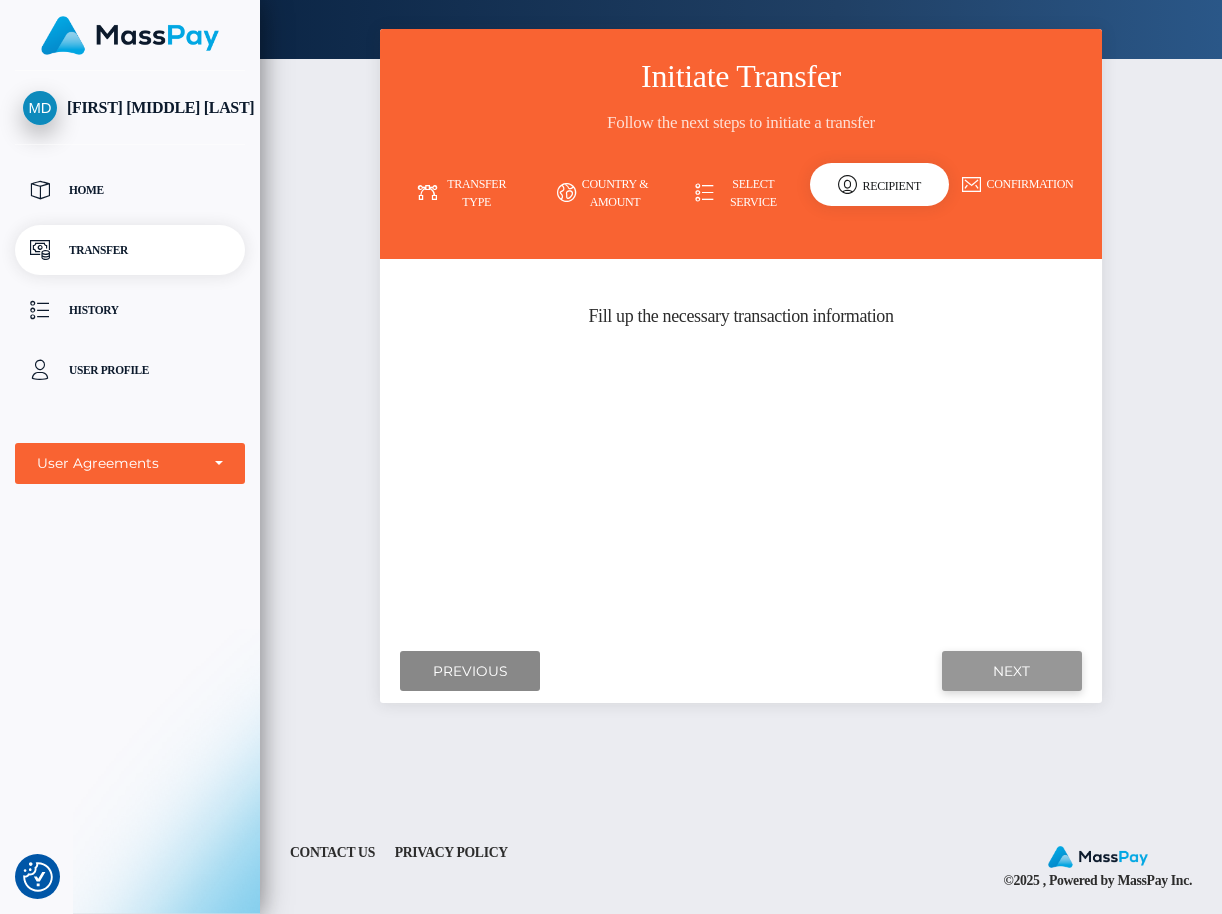 click on "Next" at bounding box center [1012, 671] 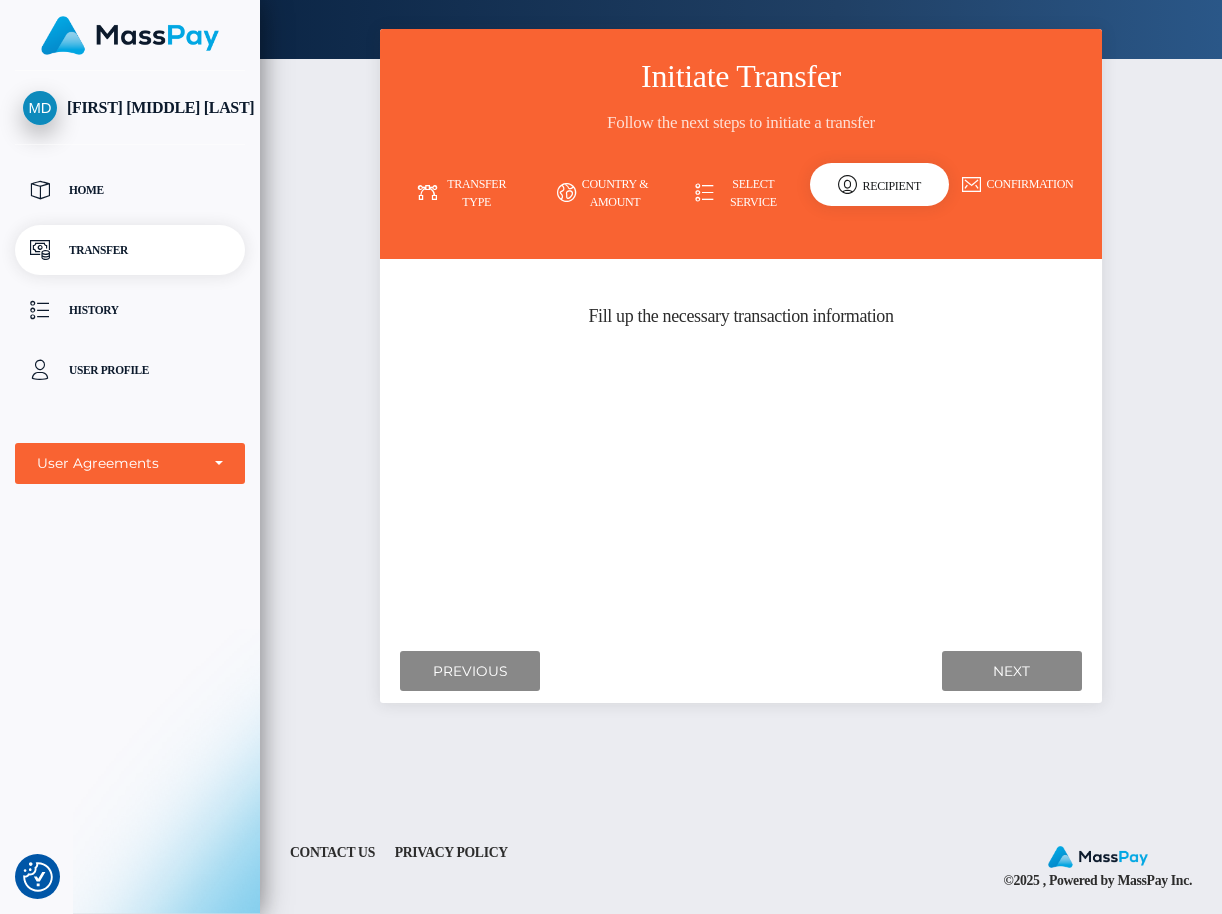 click on "Where would you like to send money to?
Country
[COUNTRY]
[COUNTRY]
[COUNTRY]
[COUNTRY]
[COUNTRY]   [COUNTRY]   [COUNTRY]   [COUNTRY]   [COUNTRY]   [COUNTRY]" at bounding box center [741, 451] 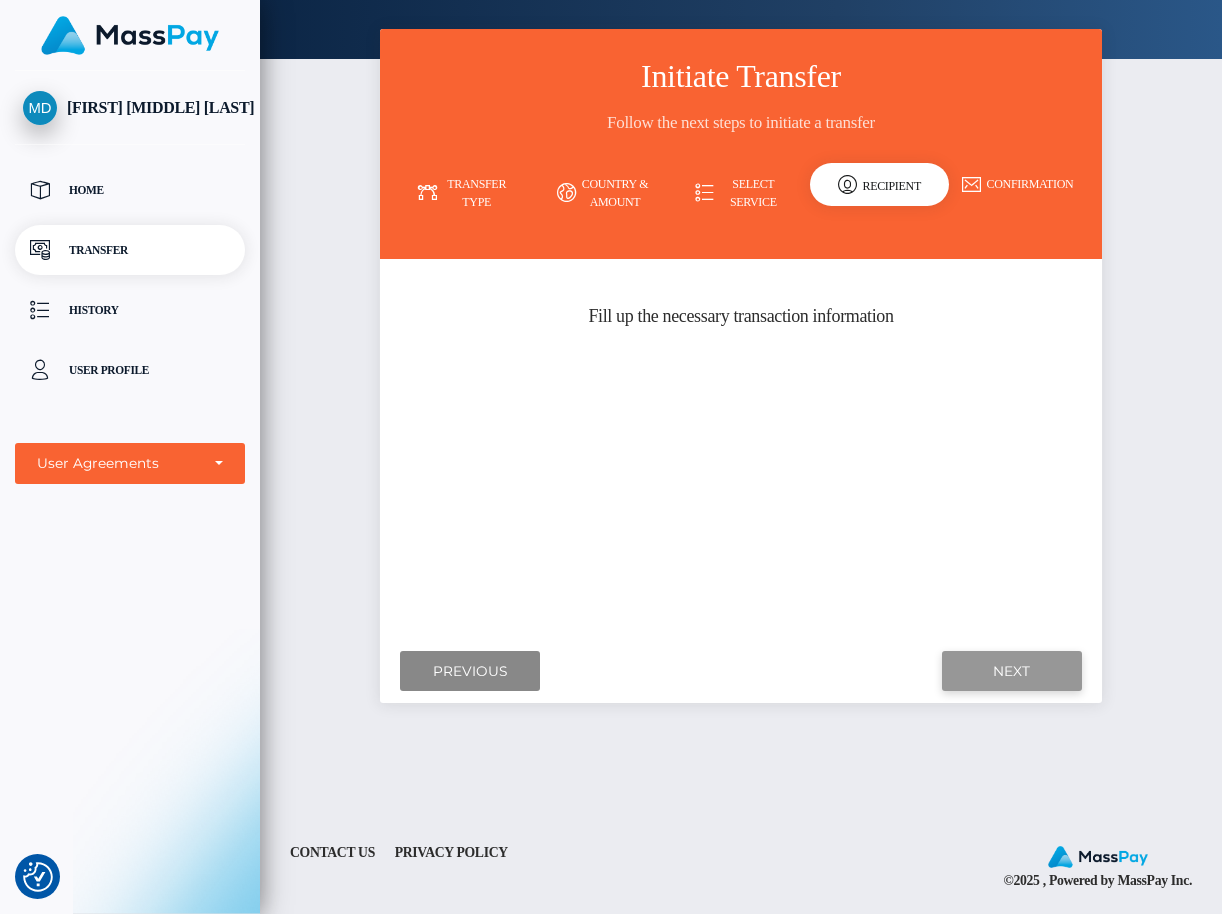 click on "Next" at bounding box center [1012, 671] 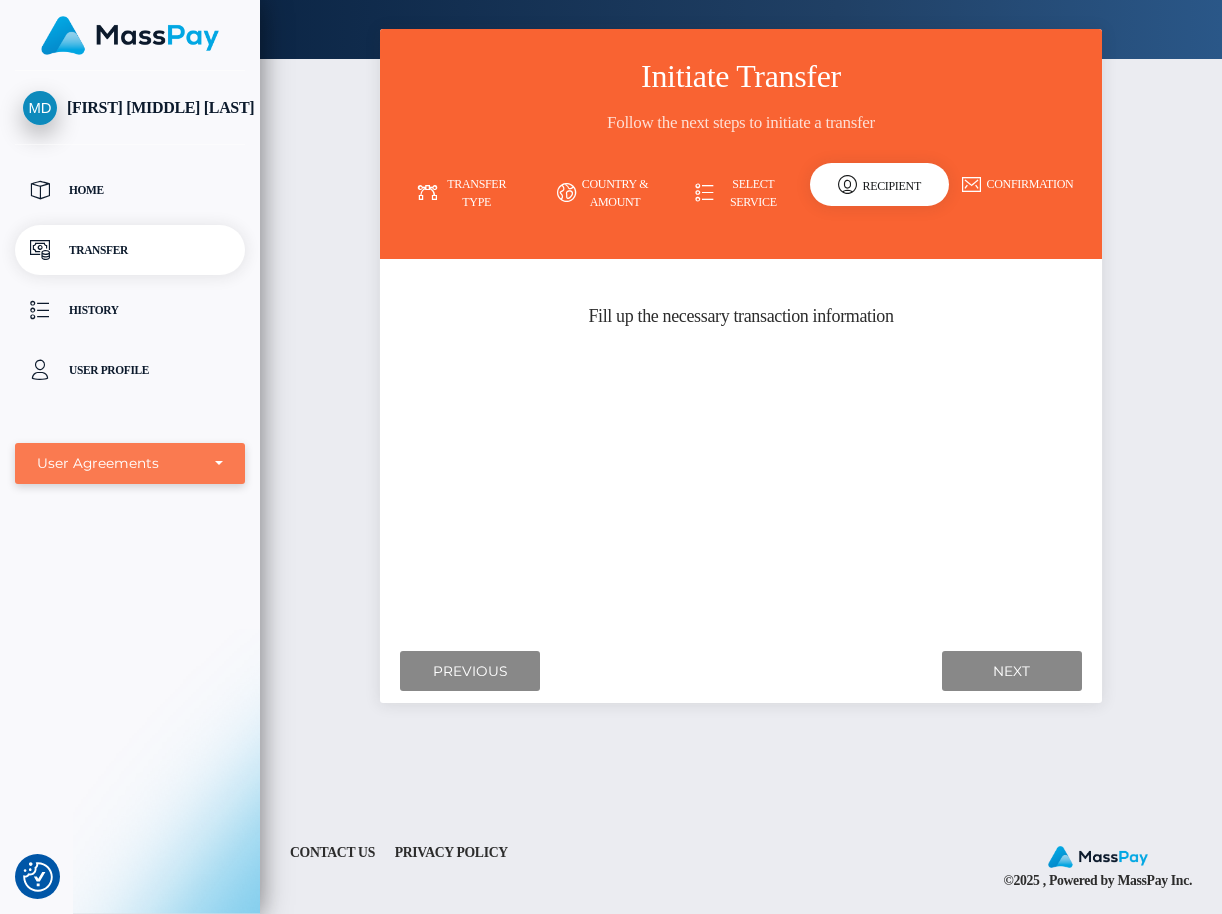 click on "User Agreements" at bounding box center [130, 463] 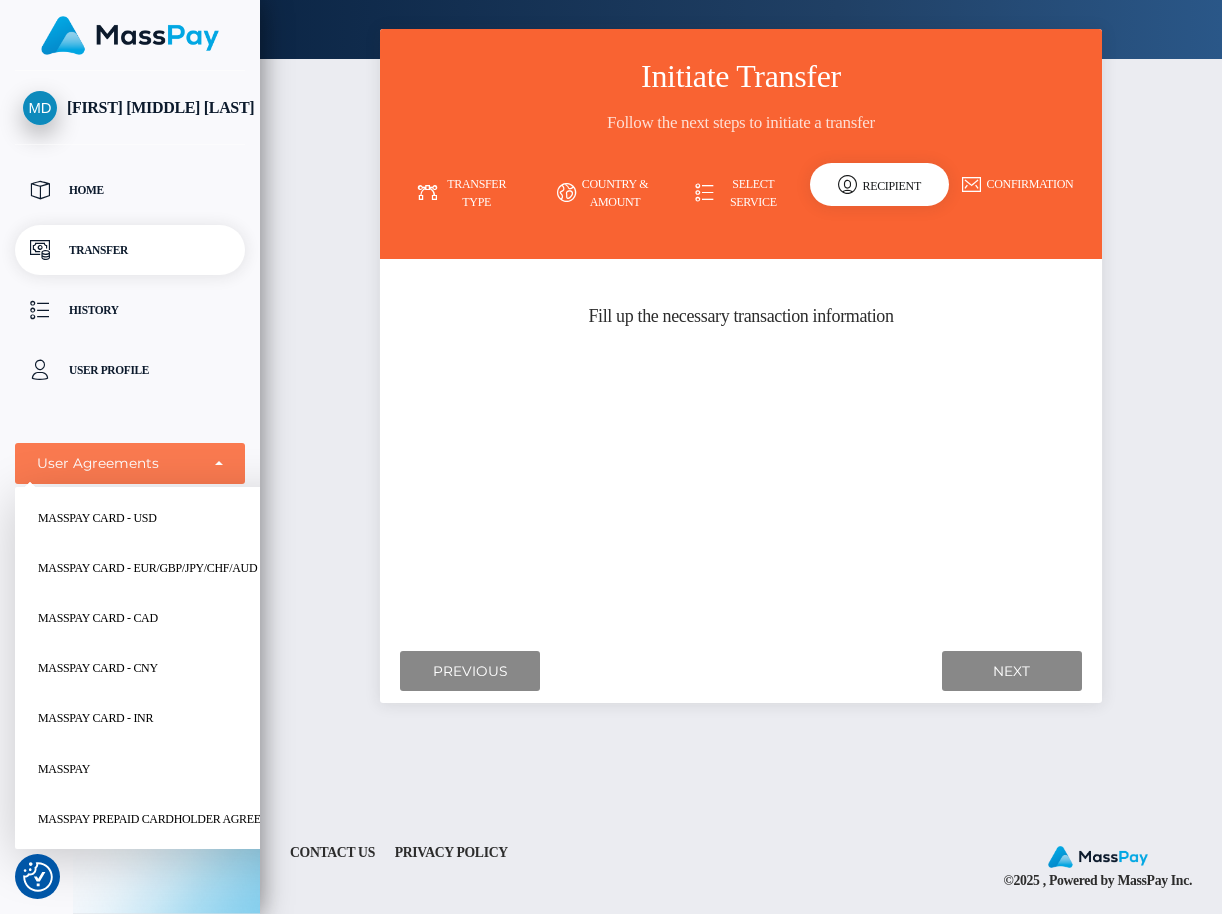 click on "MassPay Card - USD" at bounding box center (97, 517) 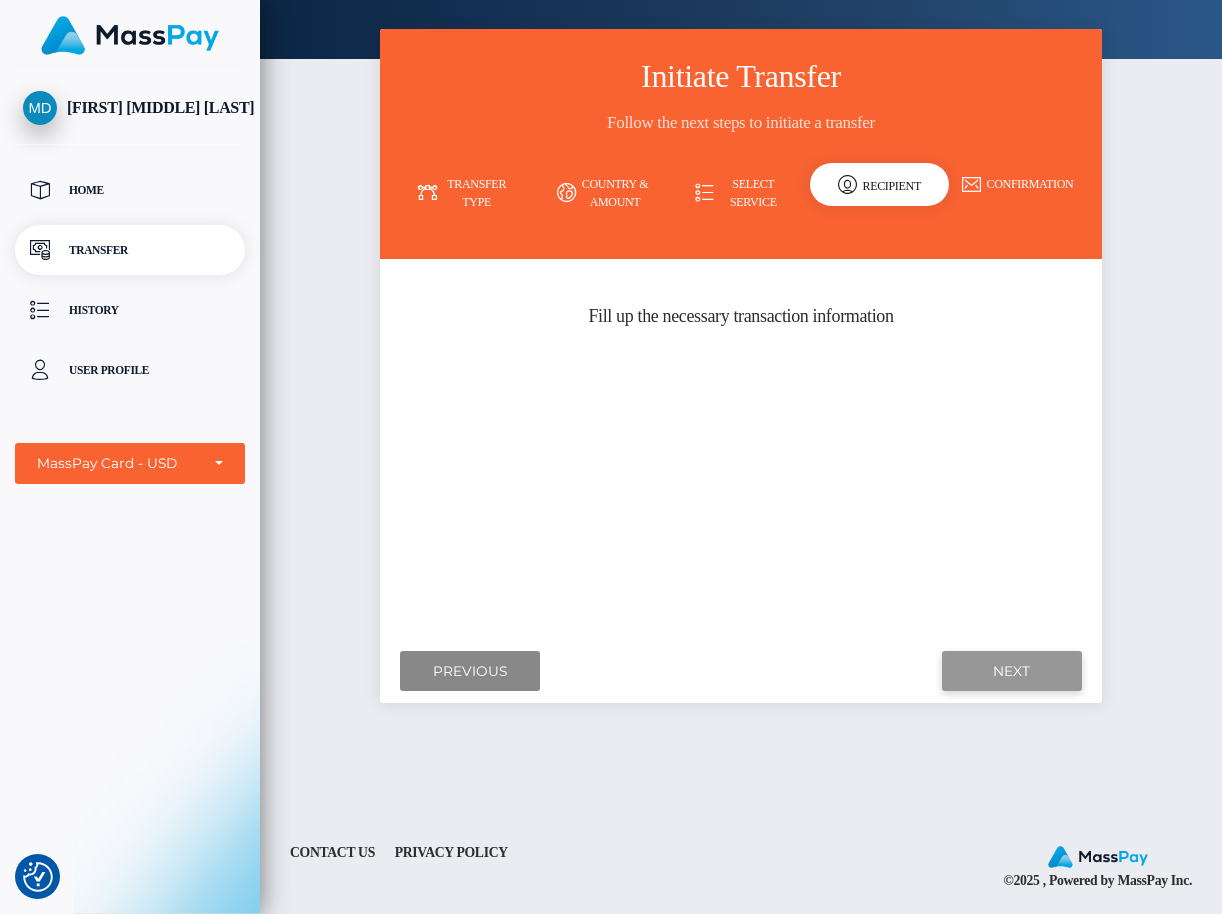 click on "Next" at bounding box center [1012, 671] 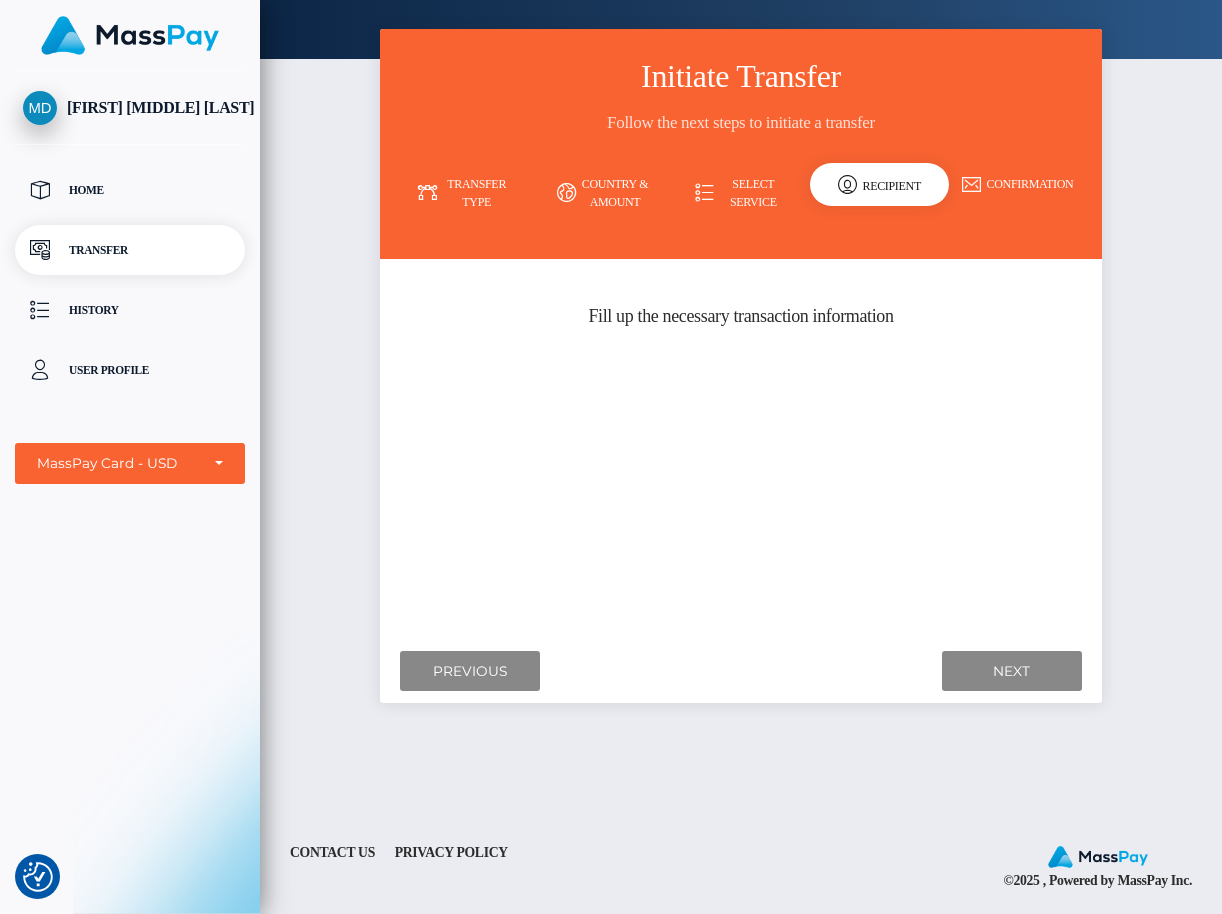 scroll, scrollTop: 76, scrollLeft: 0, axis: vertical 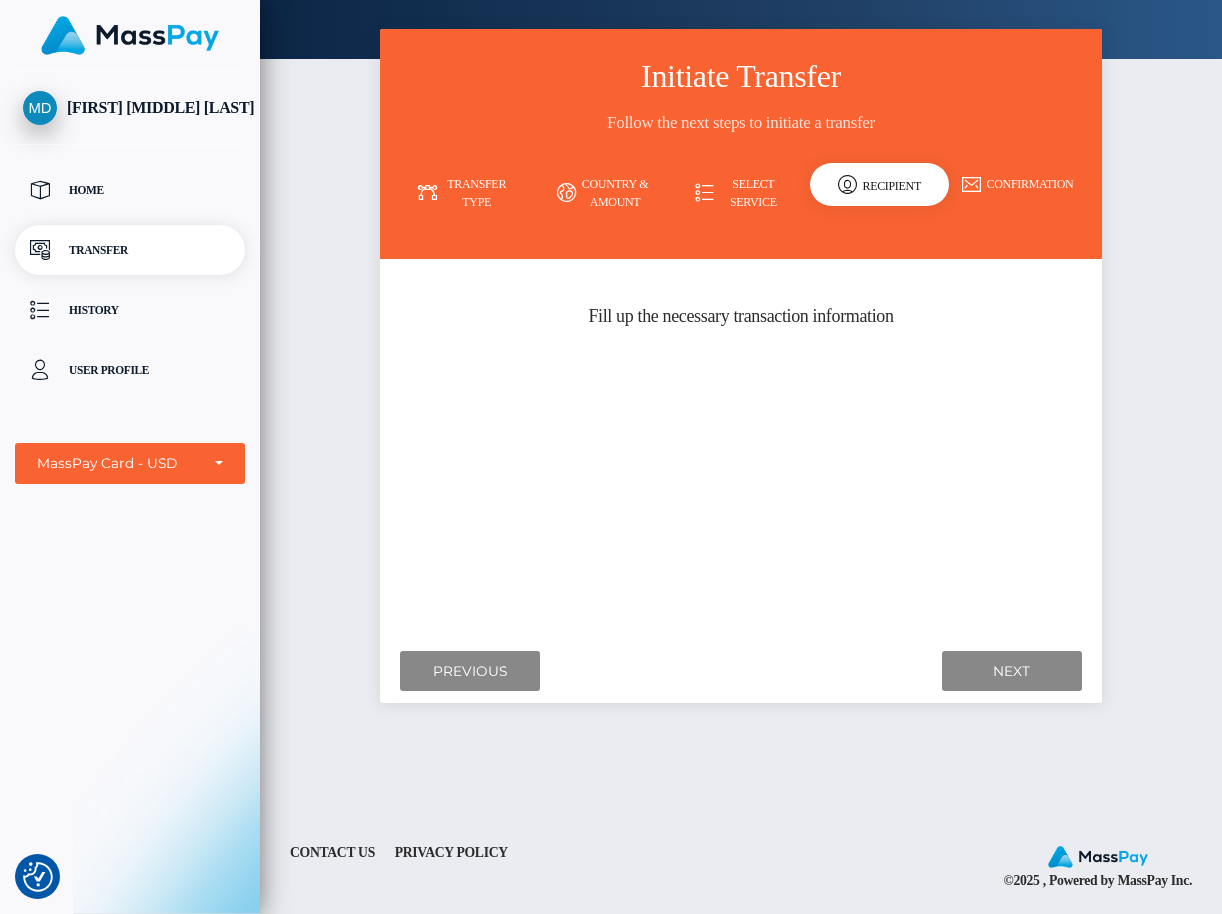 click on "Initiate Transfer
Follow the next steps to initiate a transfer
Transfer Type
Country & Amount
Select Service
137" at bounding box center (741, 424) 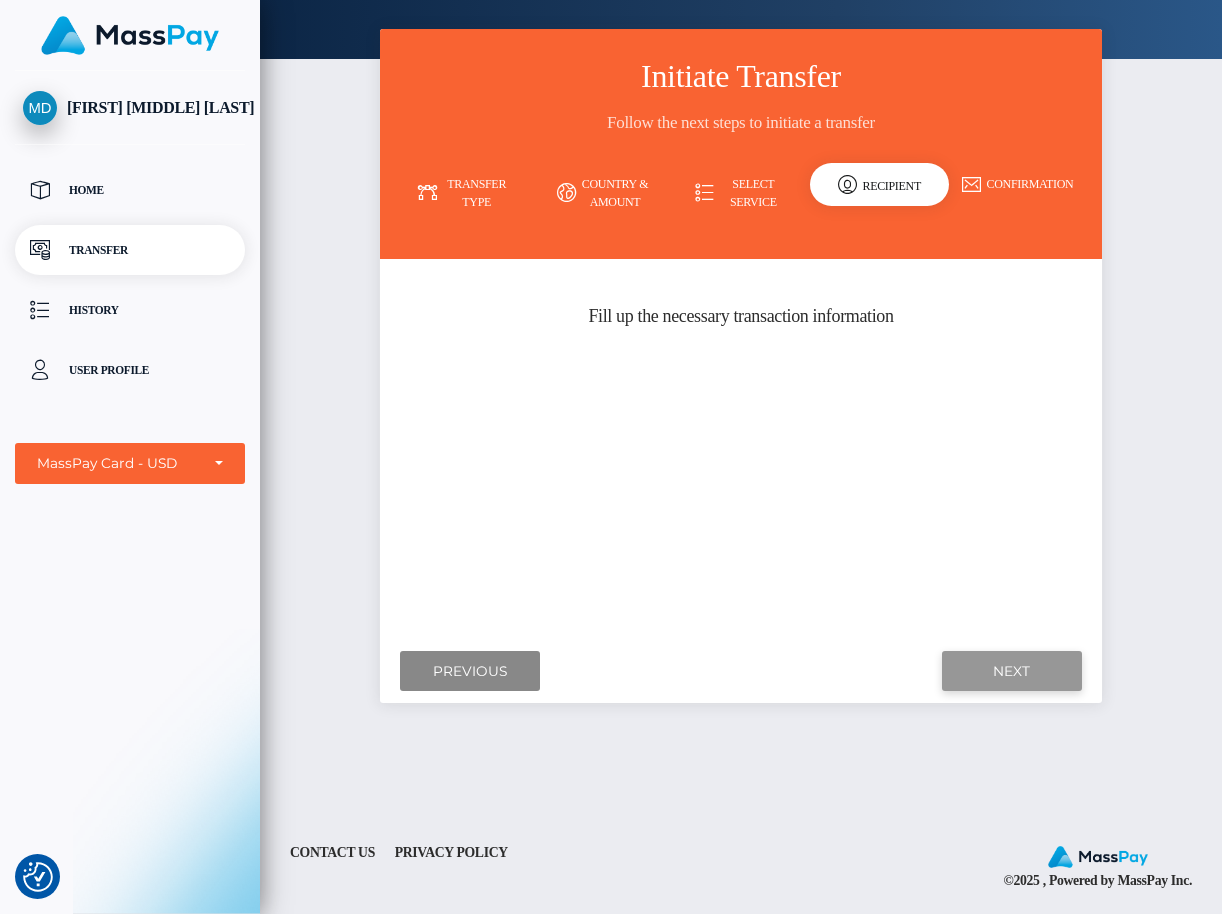 click on "Next" at bounding box center [1012, 671] 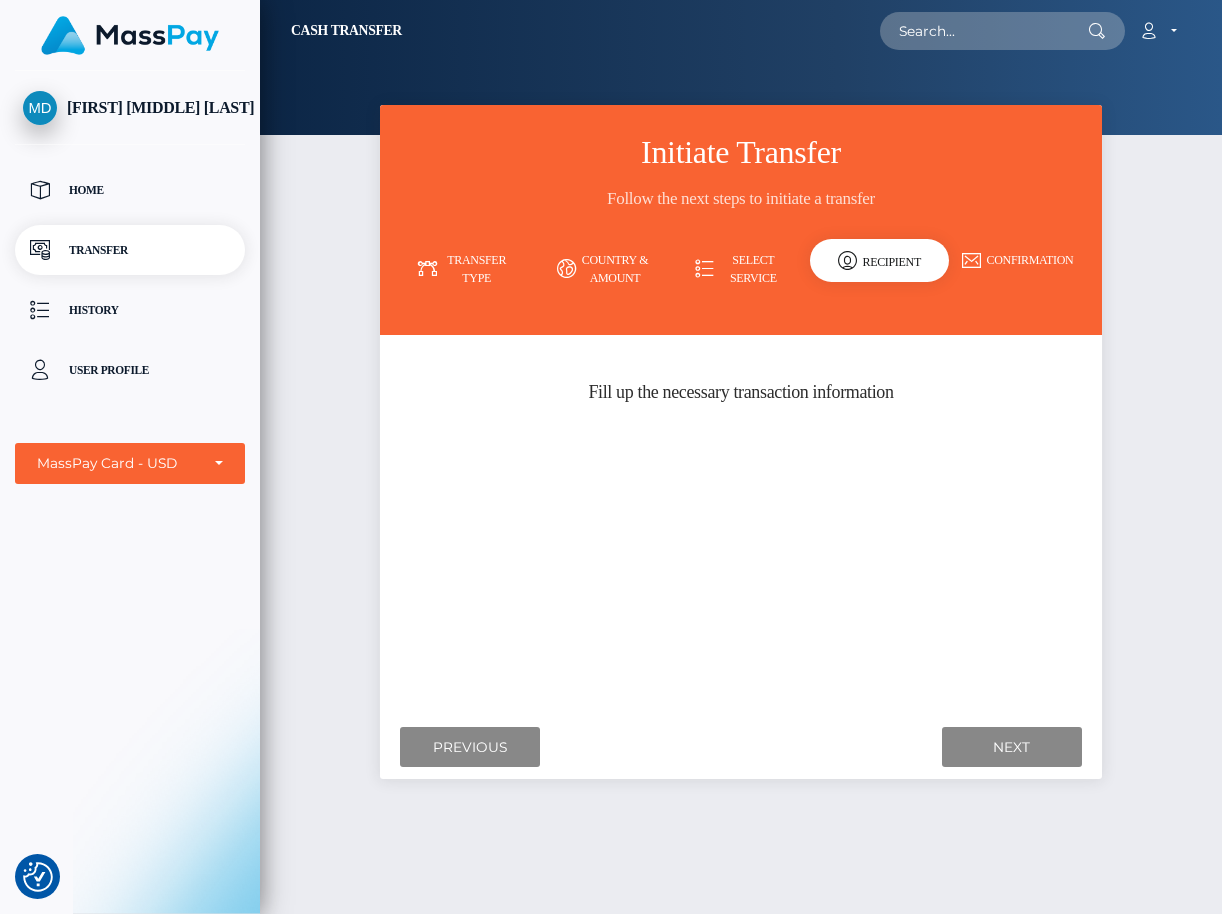 scroll, scrollTop: 0, scrollLeft: 0, axis: both 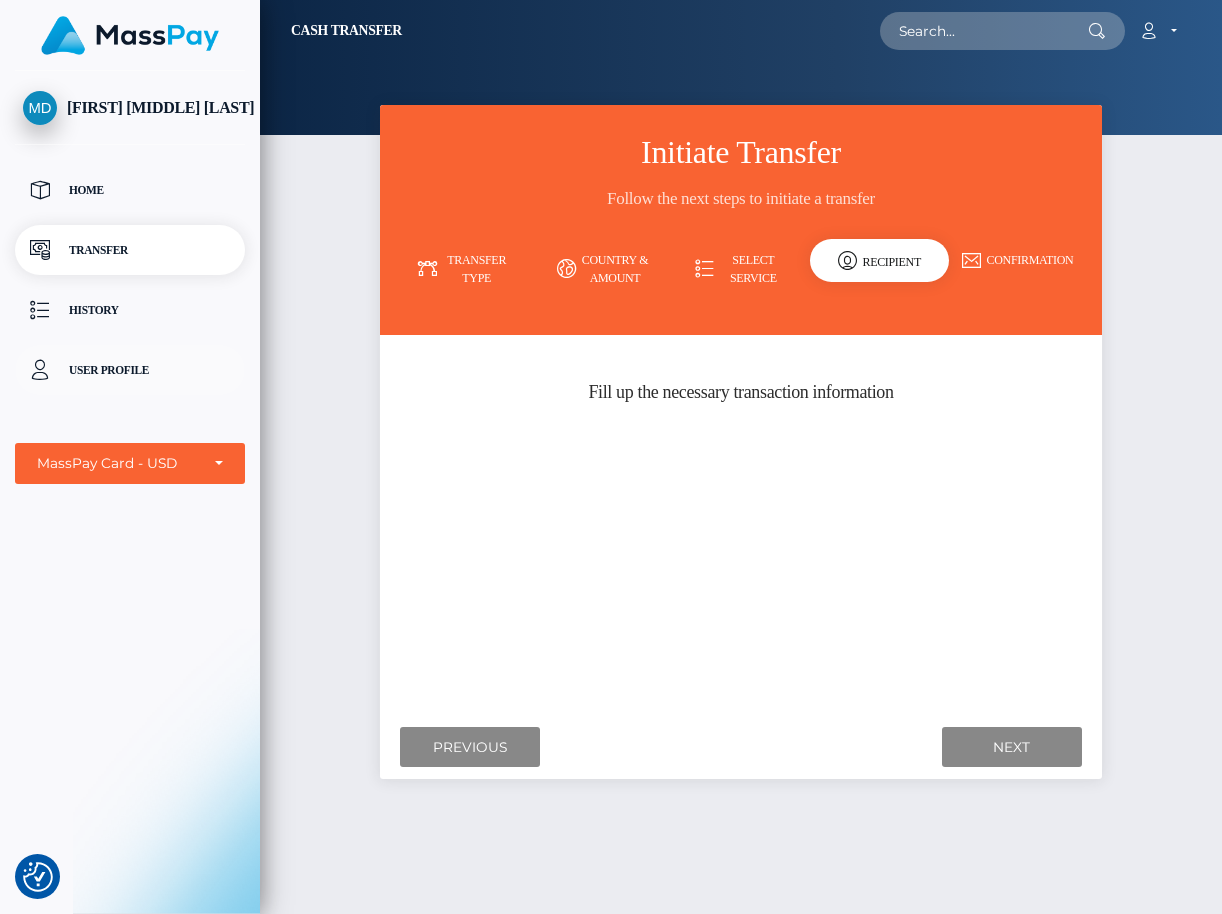 click on "User Profile" at bounding box center [130, 370] 